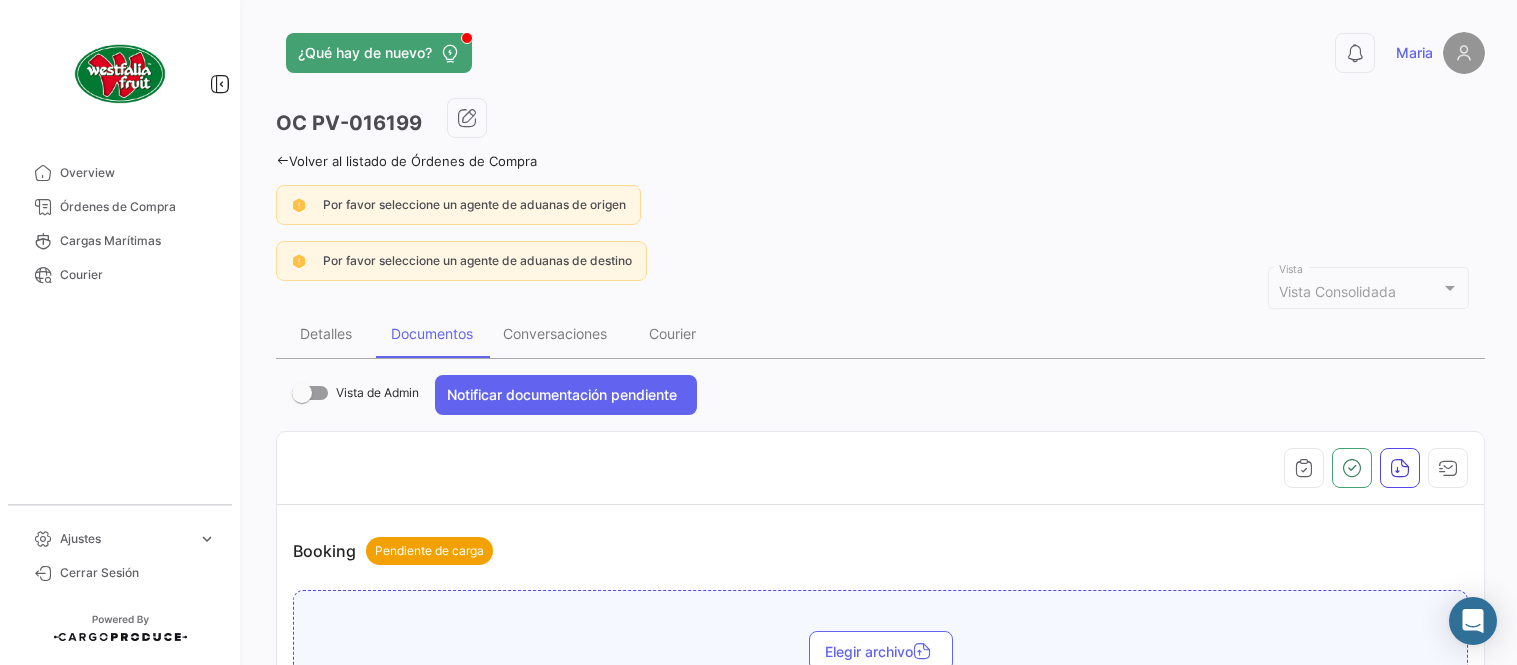 scroll, scrollTop: 0, scrollLeft: 0, axis: both 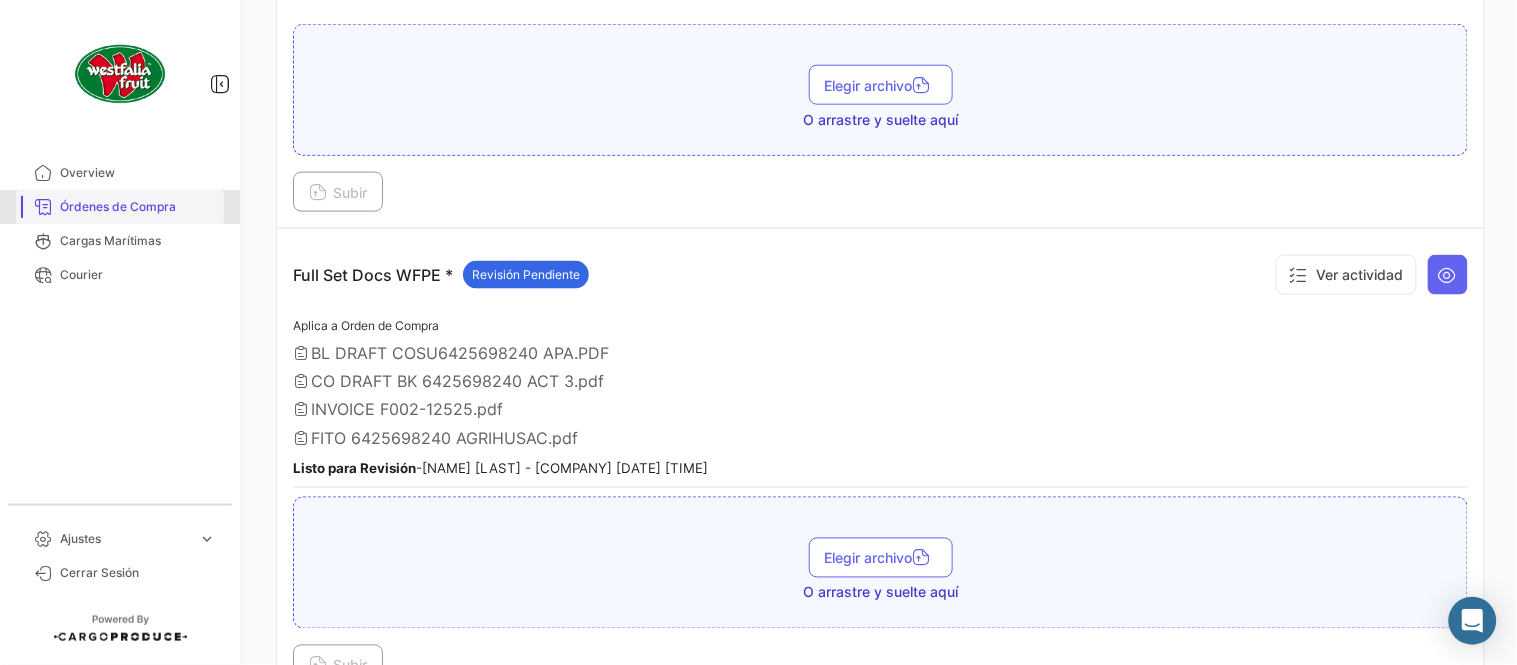 click on "Órdenes de Compra" at bounding box center [138, 207] 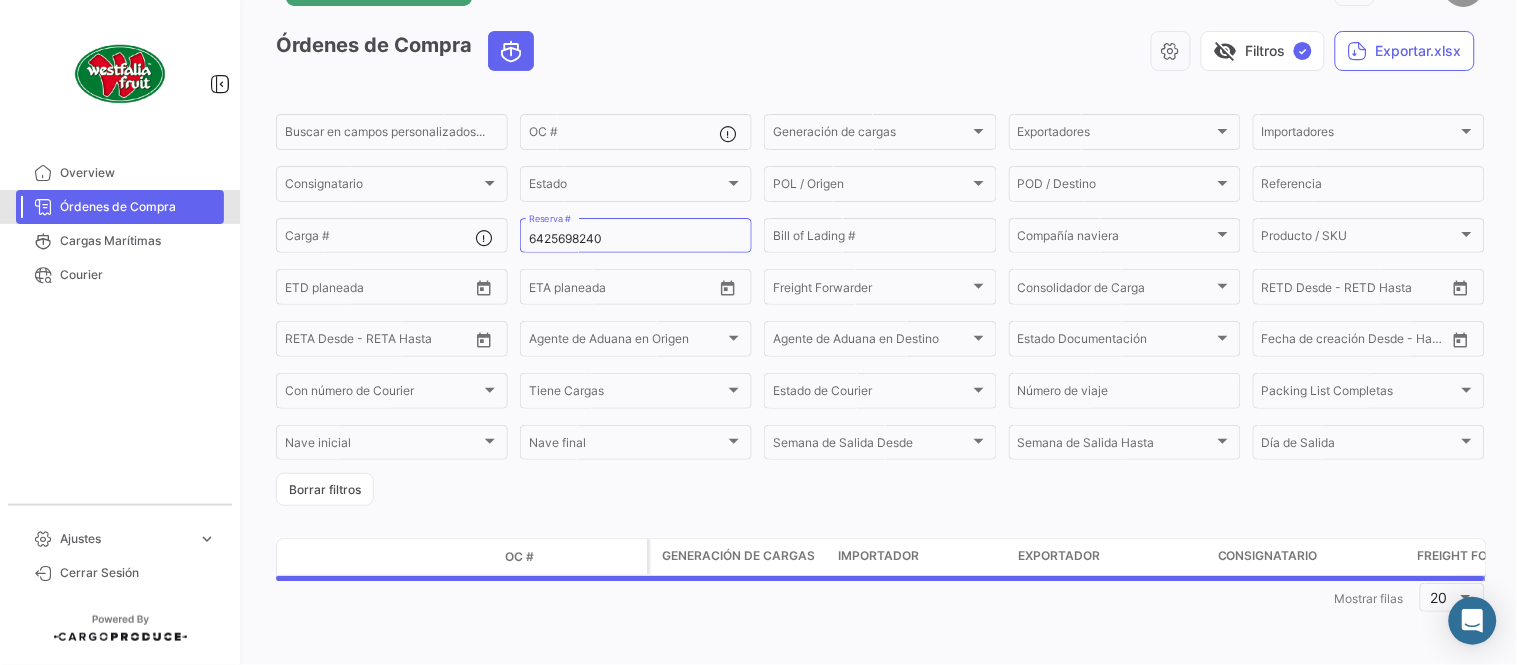 scroll, scrollTop: 0, scrollLeft: 0, axis: both 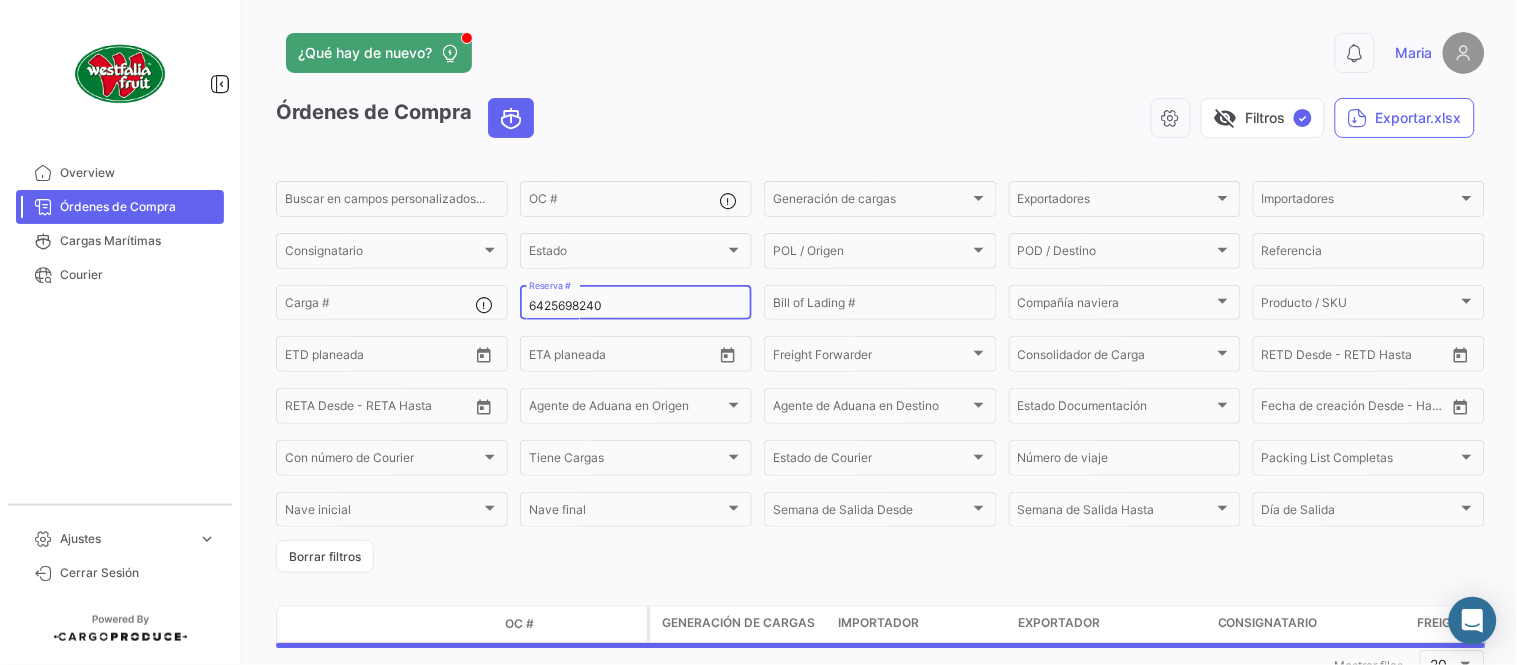 click on "6425698240" at bounding box center (636, 306) 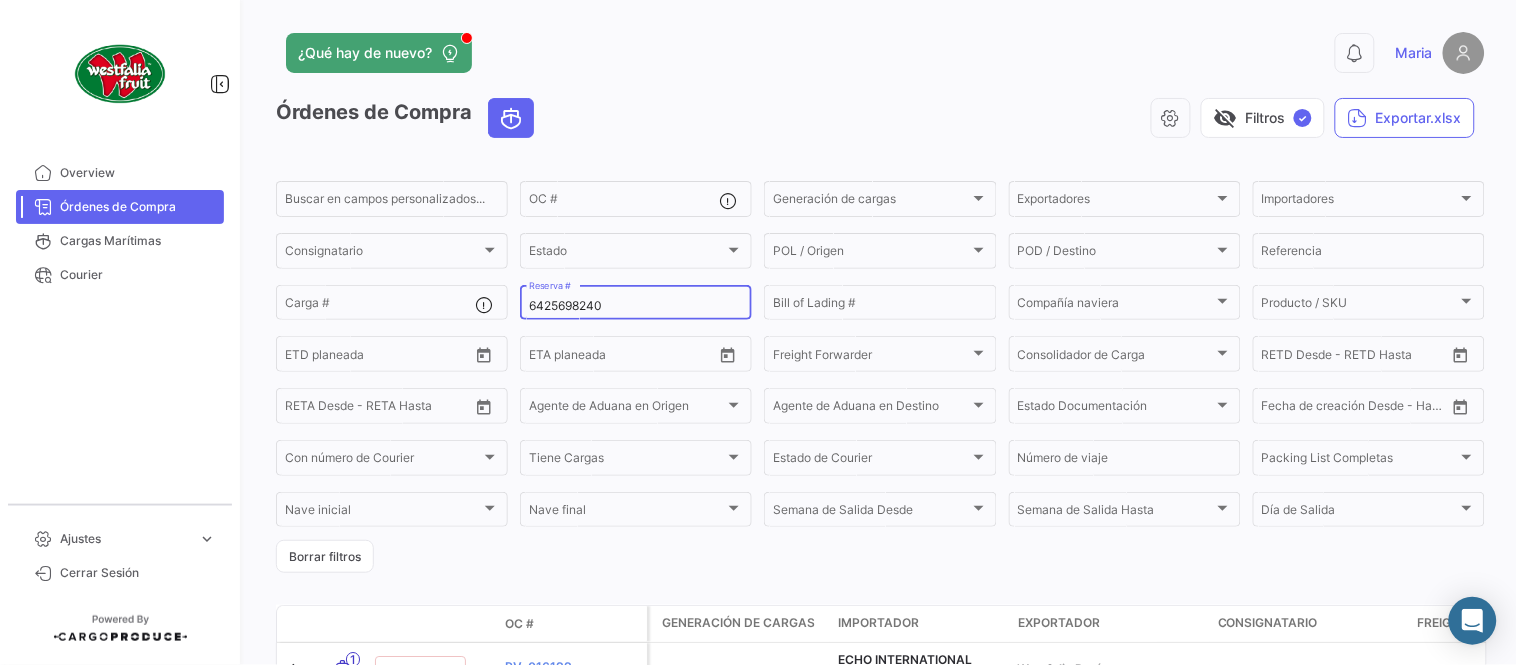 click on "6425698240" at bounding box center (636, 306) 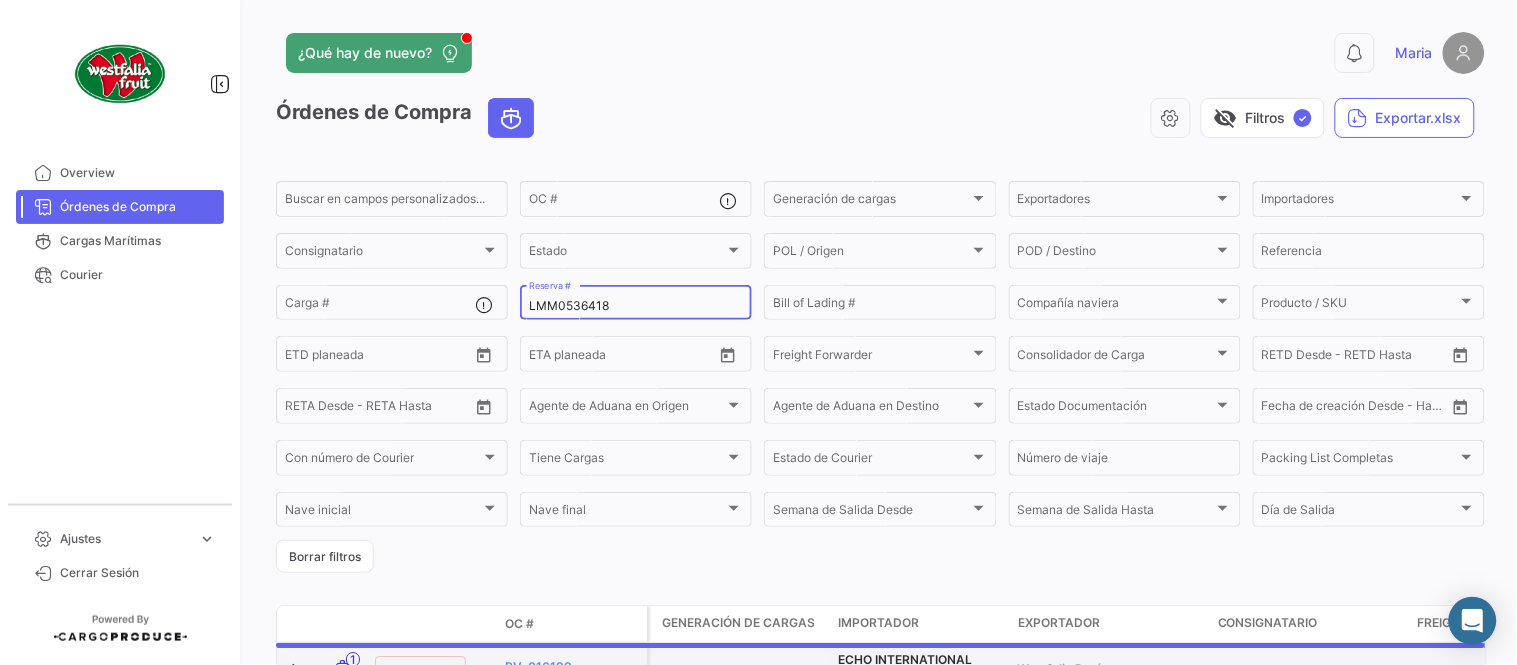scroll, scrollTop: 111, scrollLeft: 0, axis: vertical 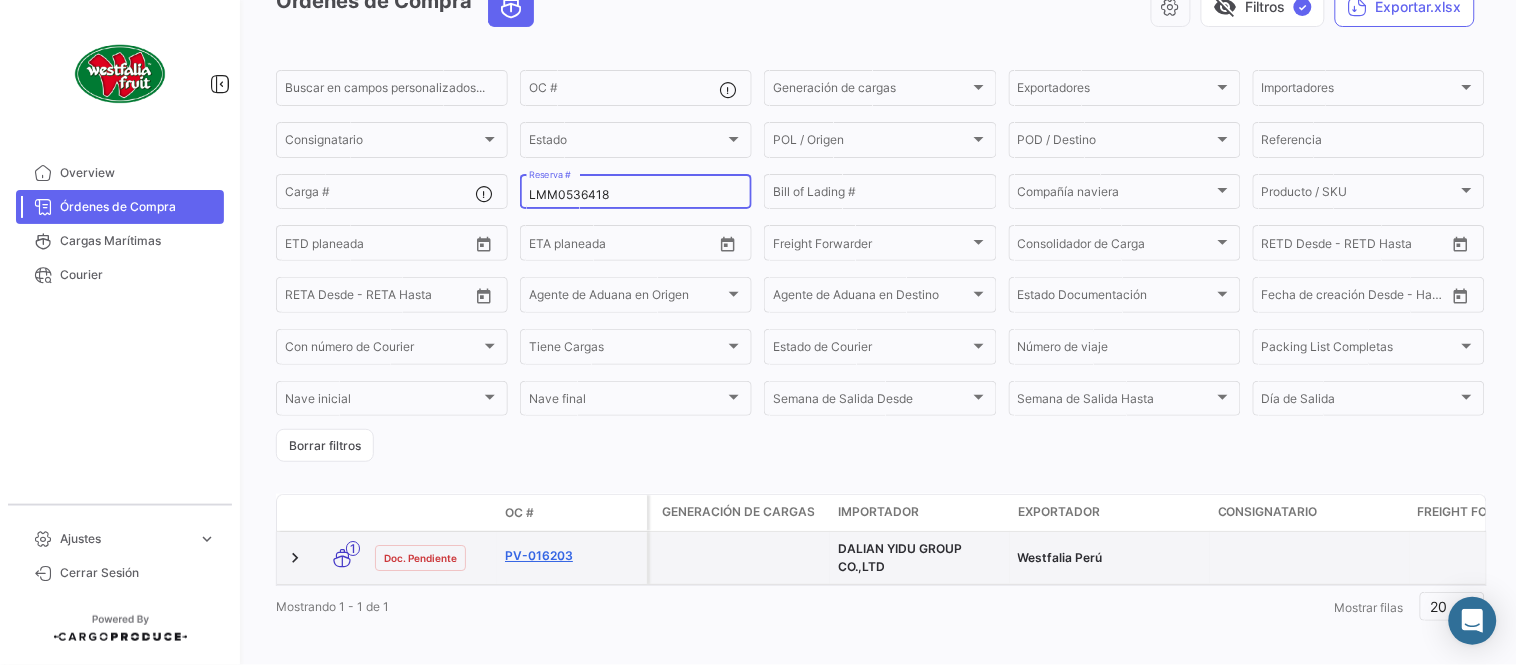 type on "LMM0536418" 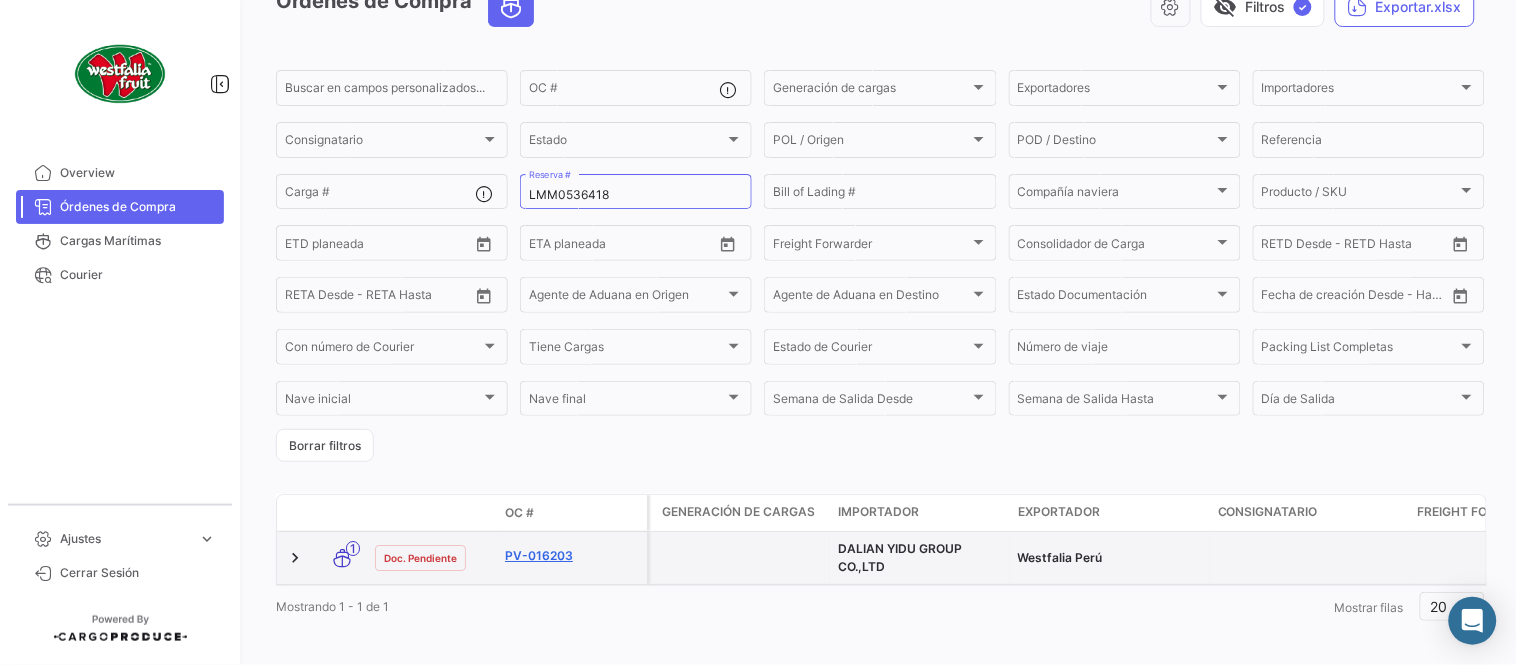 click on "PV-016203" 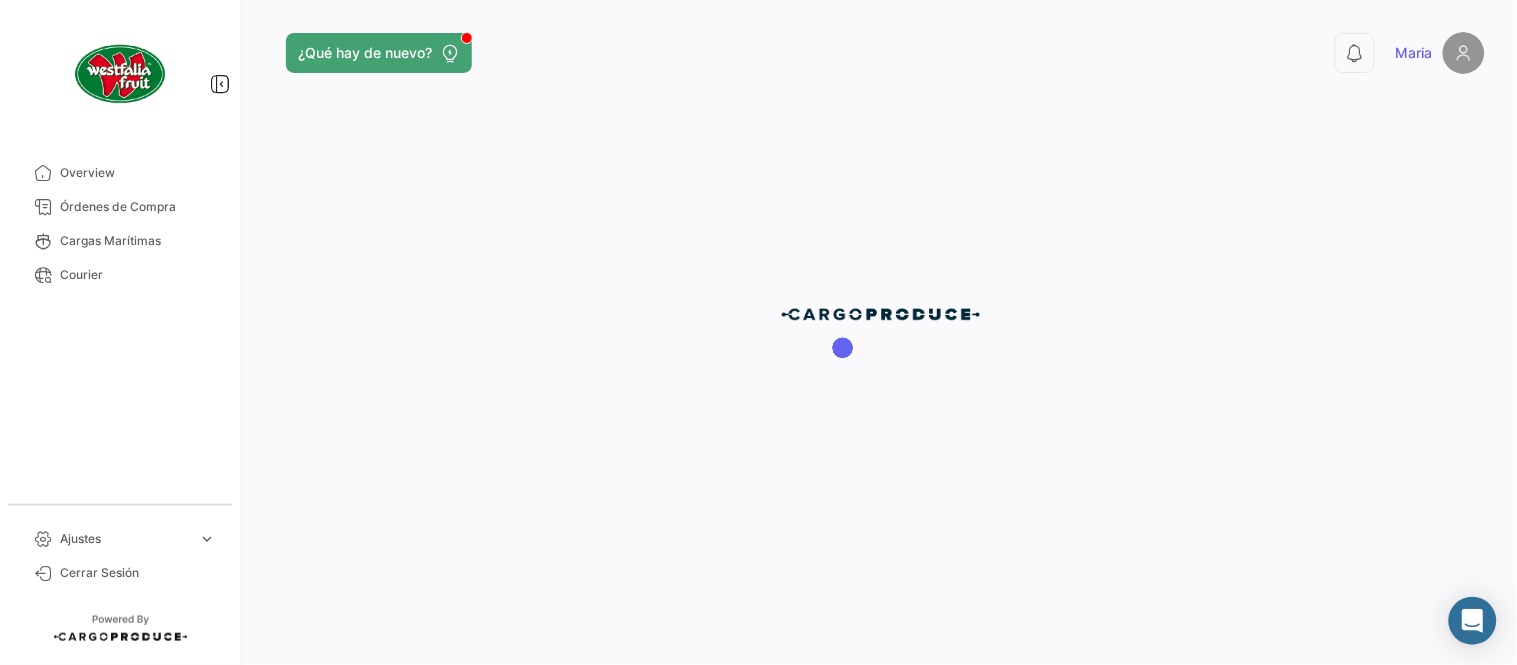 scroll, scrollTop: 0, scrollLeft: 0, axis: both 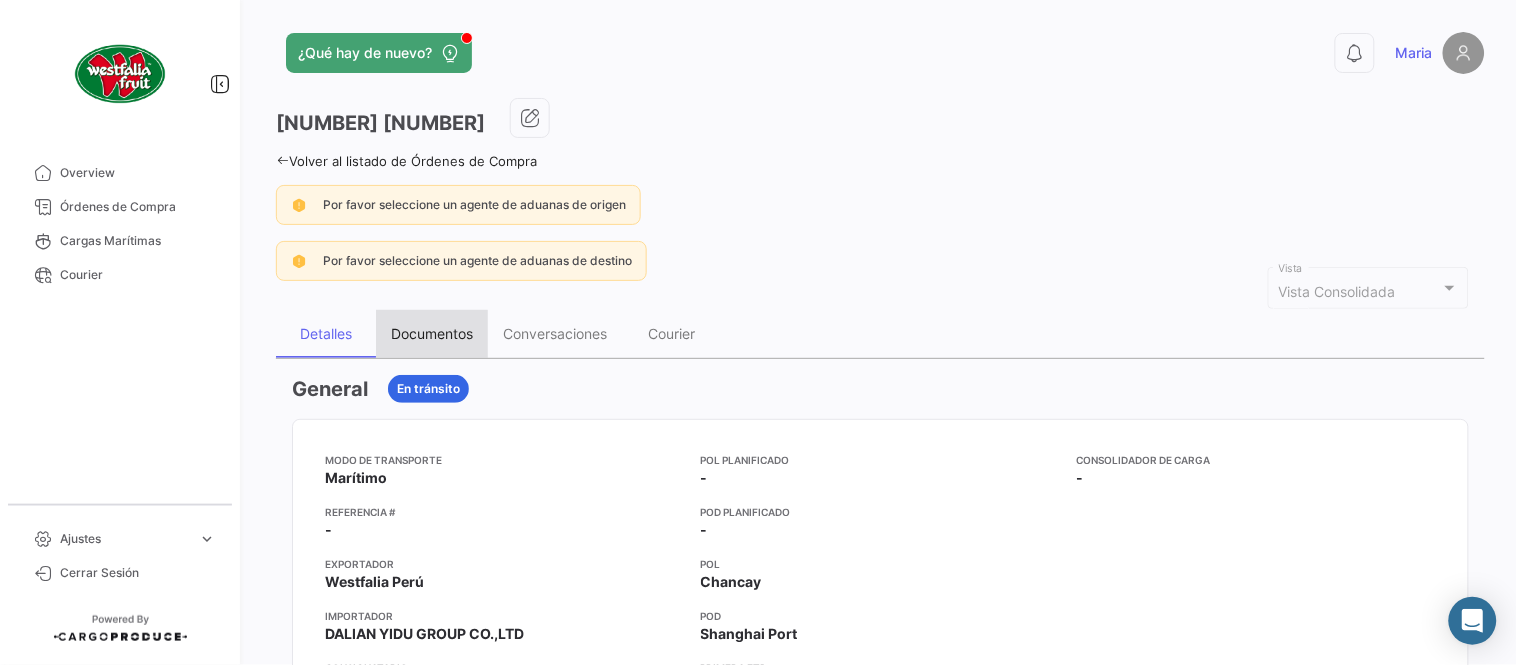click on "Documentos" at bounding box center [432, 333] 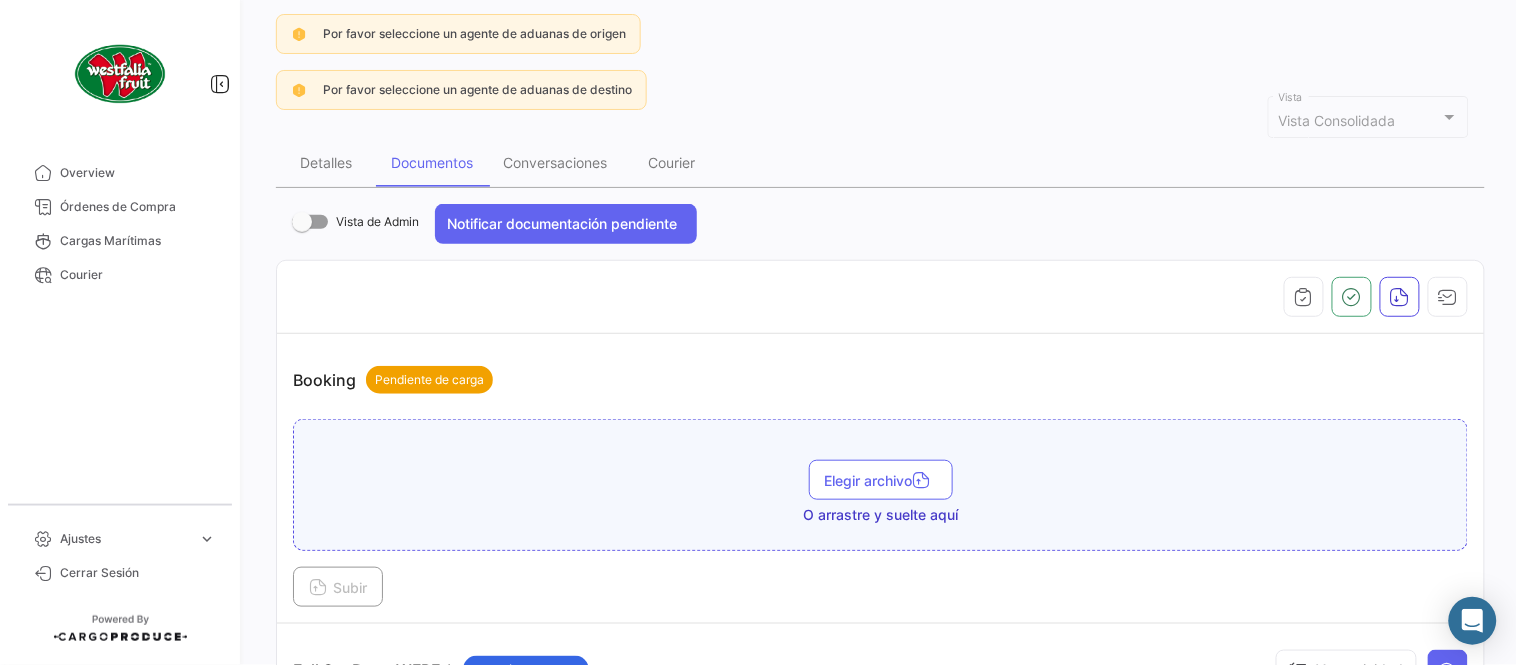 scroll, scrollTop: 444, scrollLeft: 0, axis: vertical 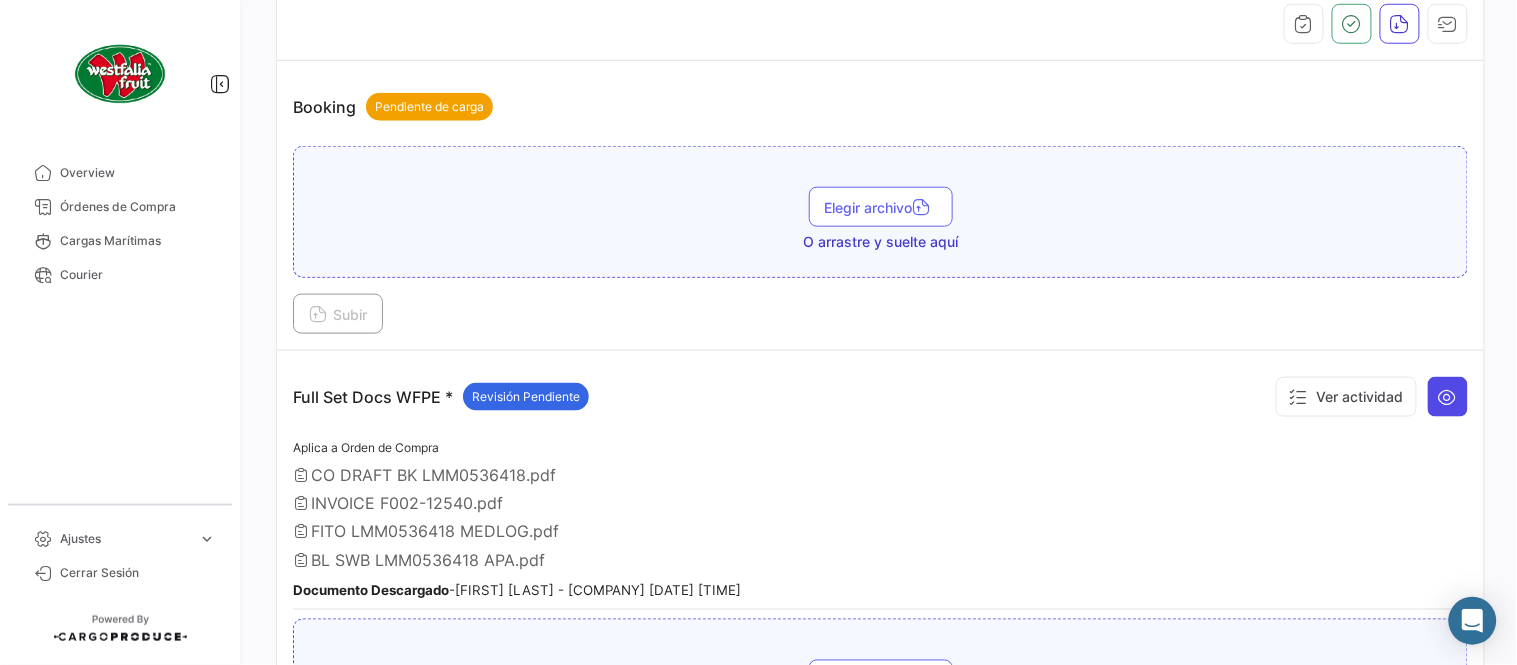 click at bounding box center (1448, 397) 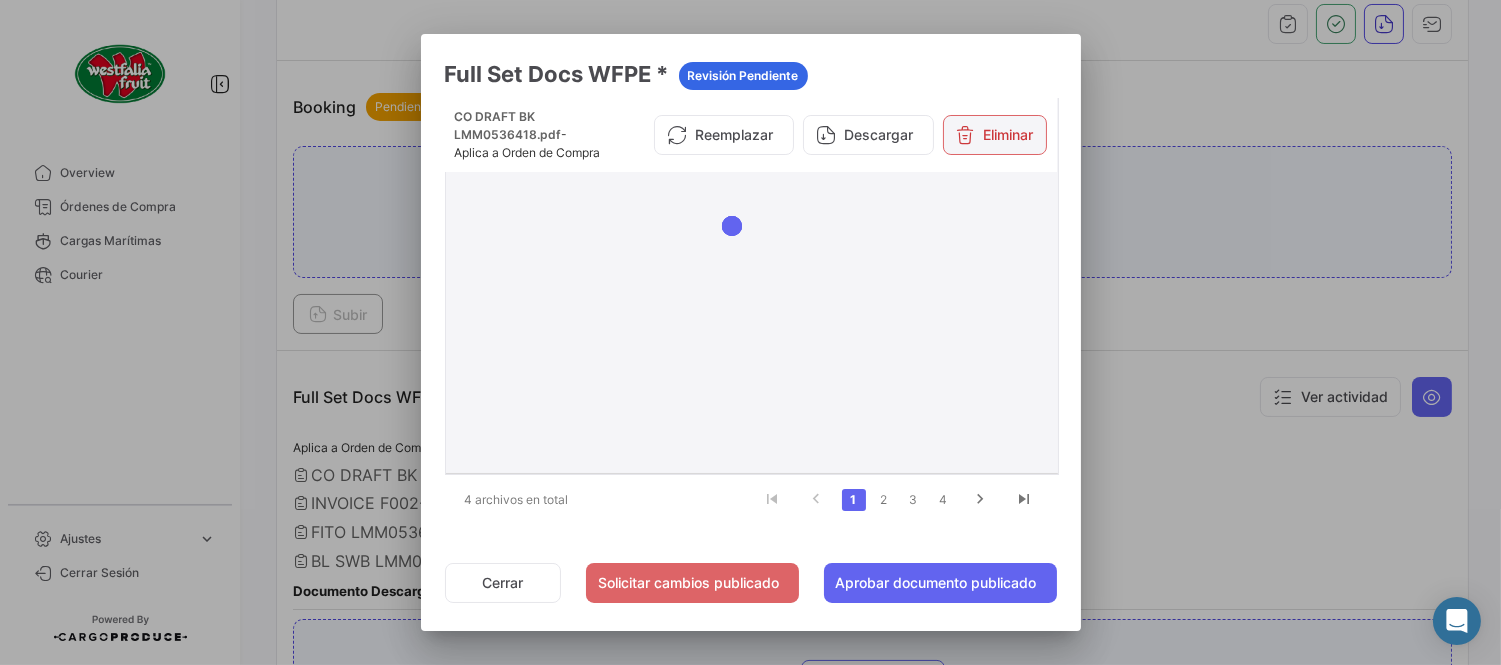 click on "Eliminar" at bounding box center [995, 135] 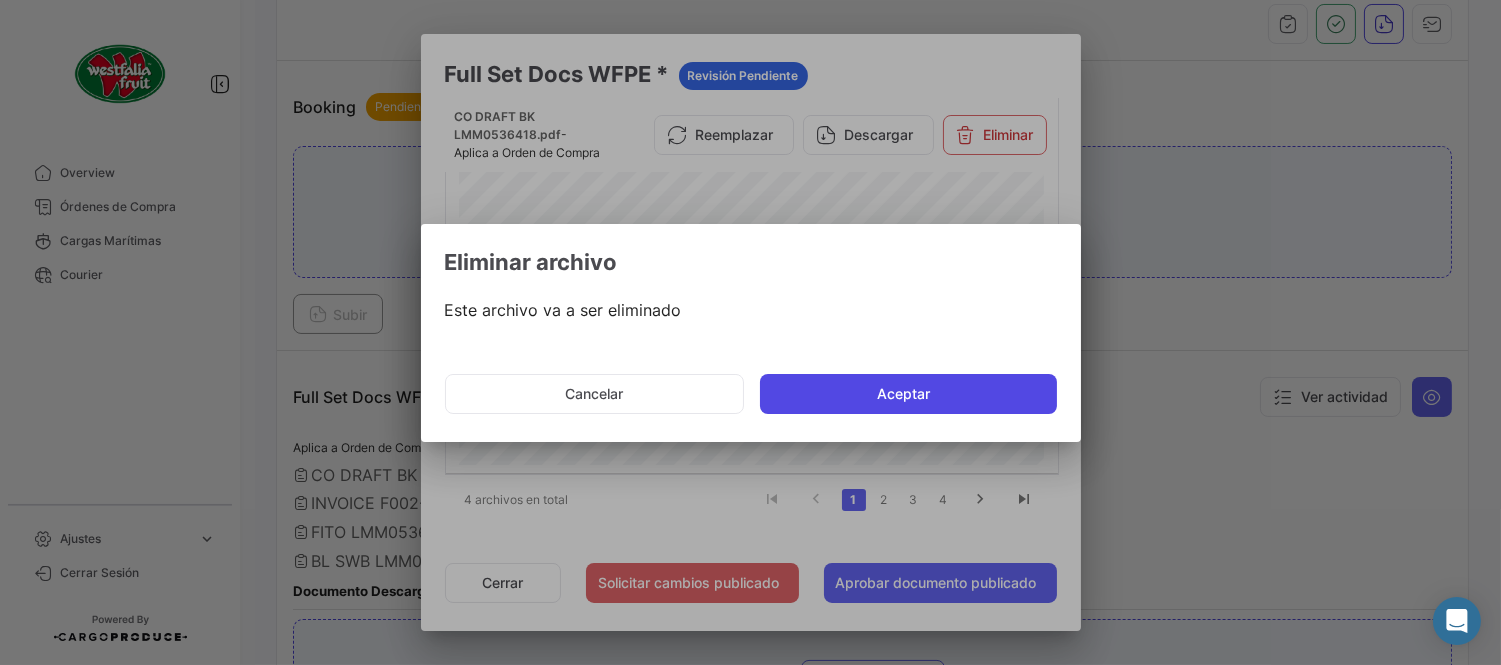 click on "Aceptar" 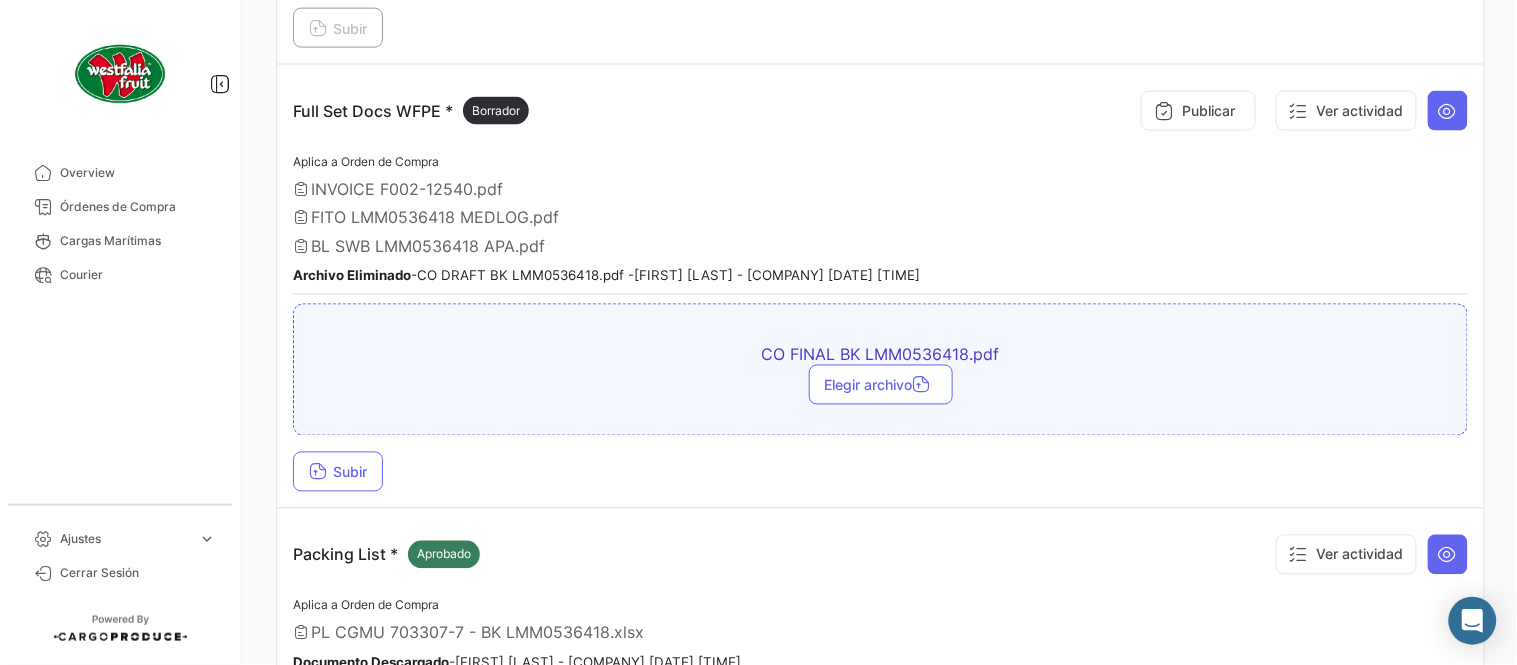 scroll, scrollTop: 666, scrollLeft: 0, axis: vertical 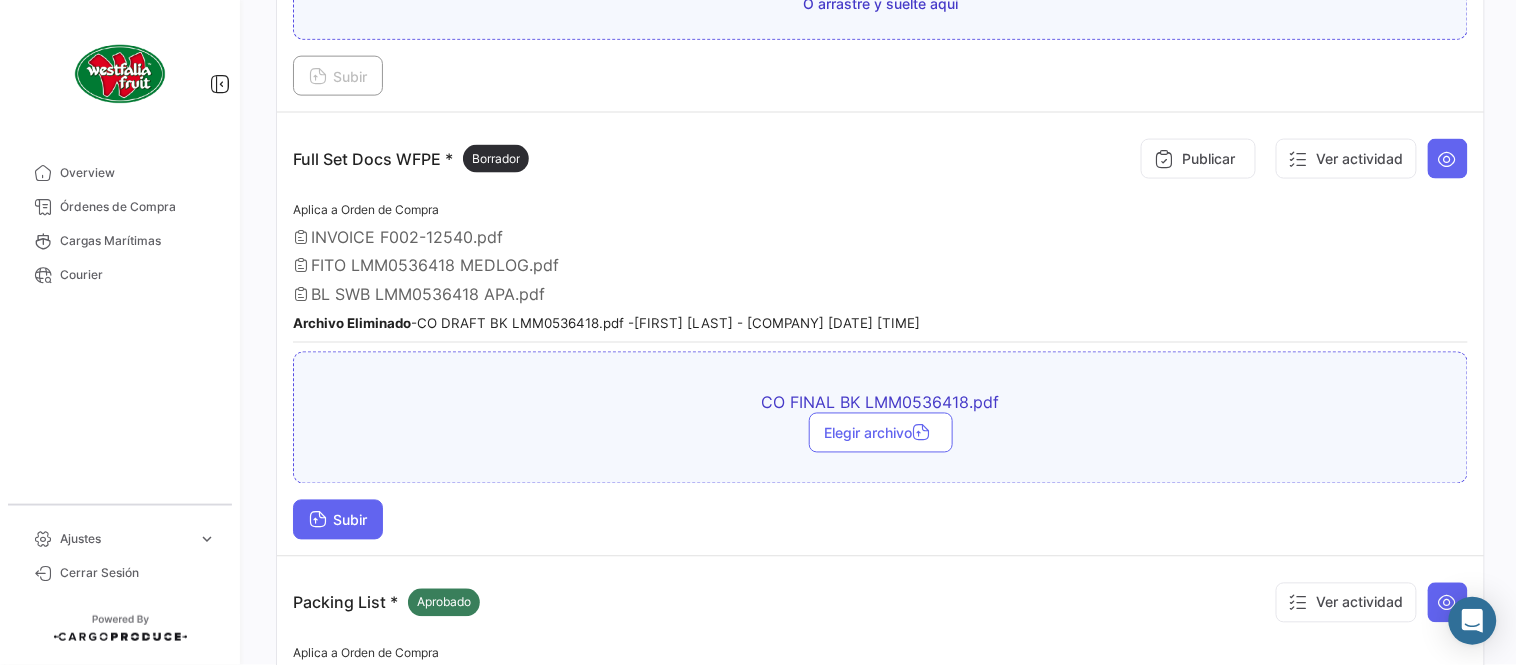 click on "Subir" at bounding box center [338, 520] 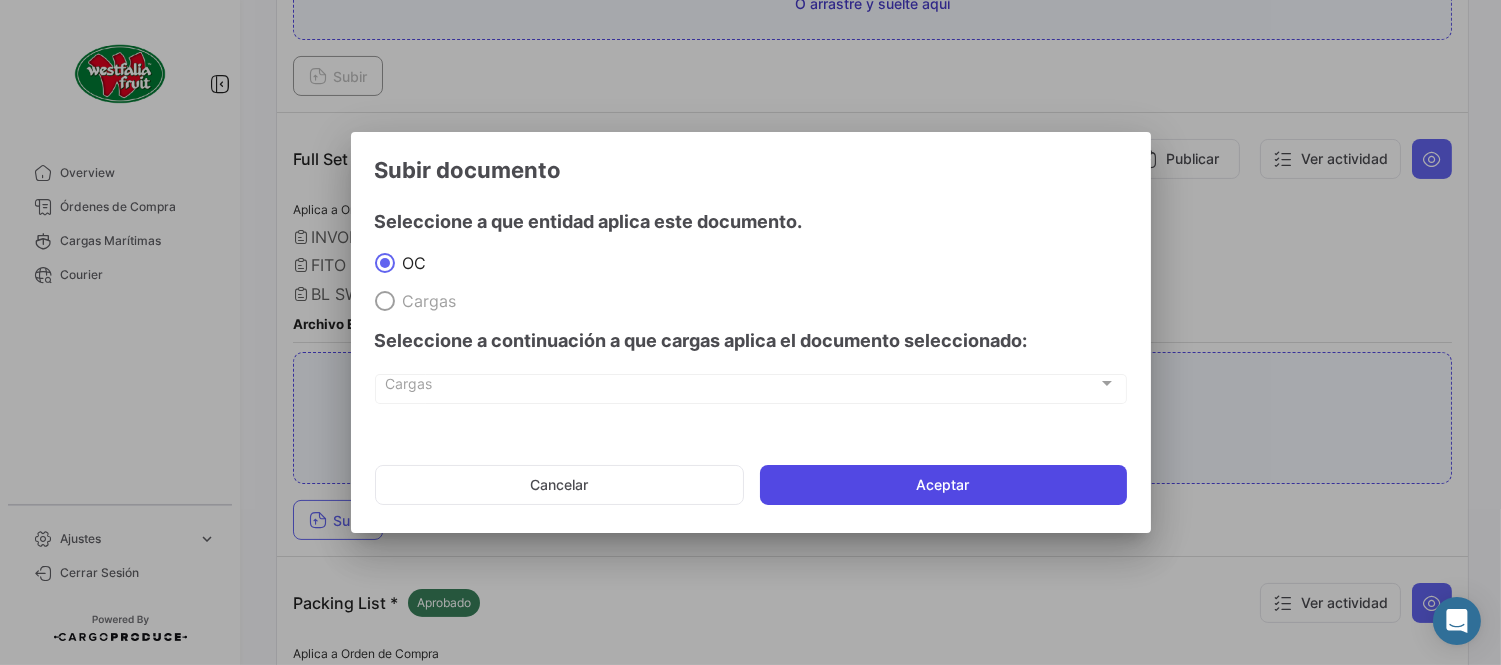 click on "Aceptar" 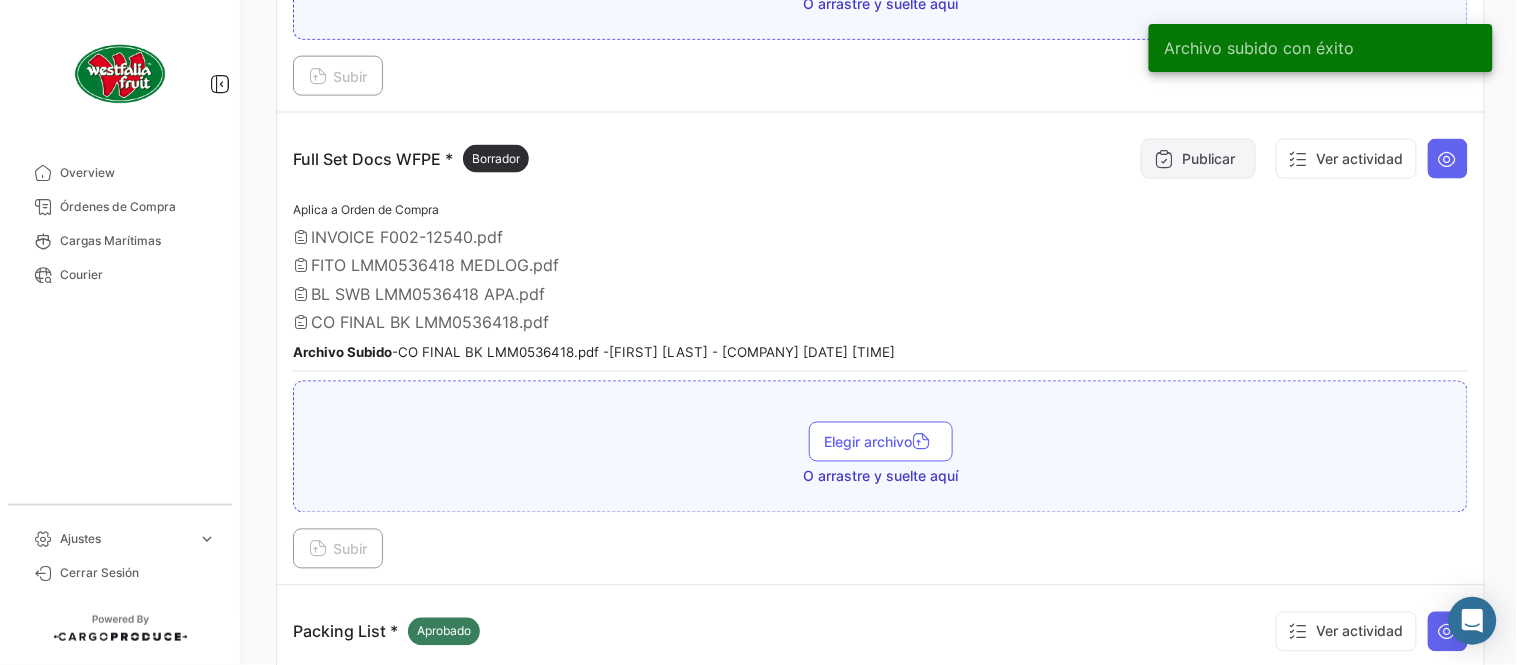 click on "Publicar" at bounding box center (1198, 159) 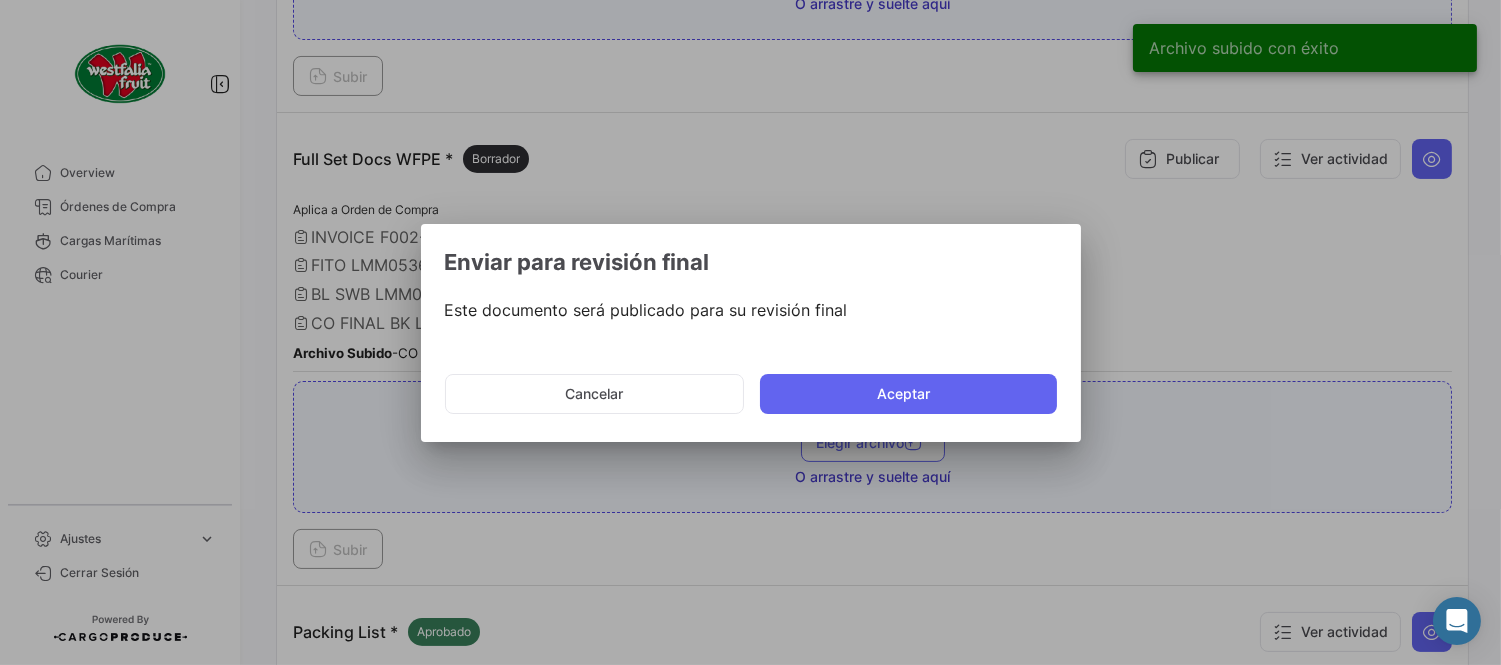 click on "Cancelar   Aceptar" 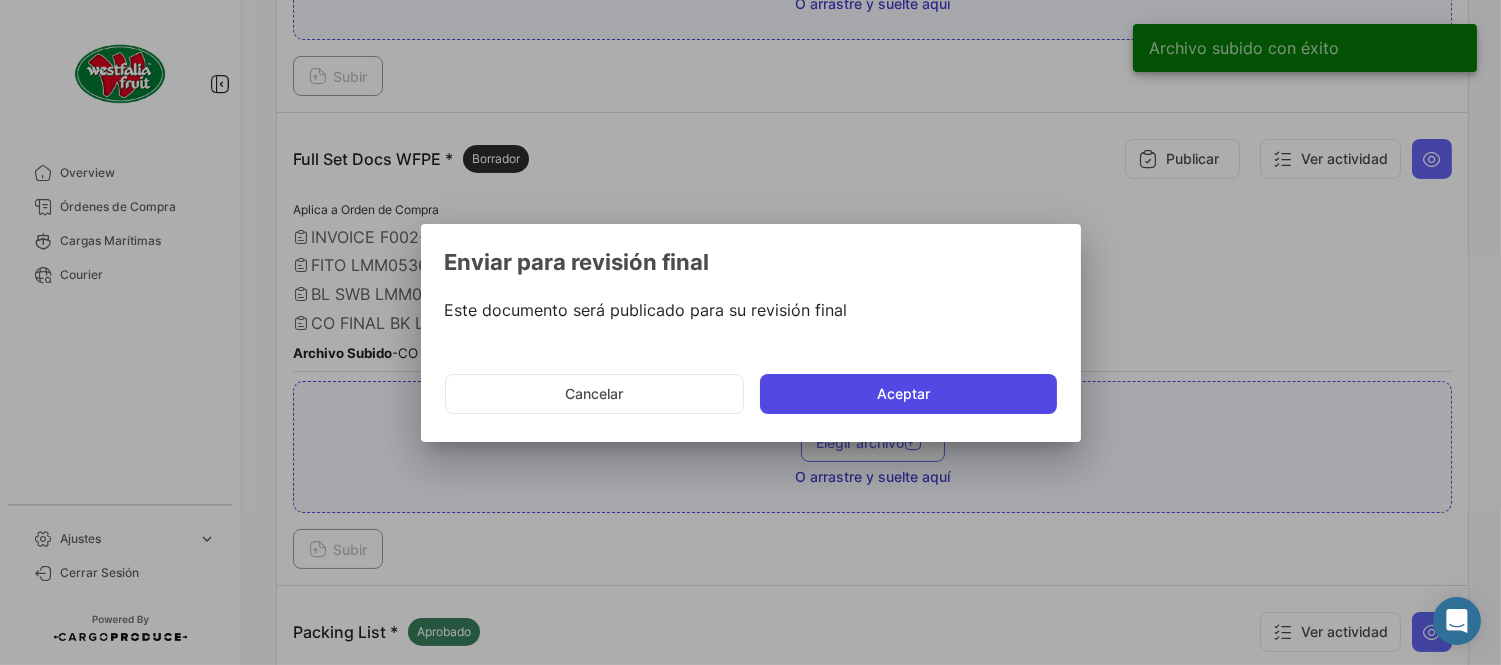 click on "Aceptar" 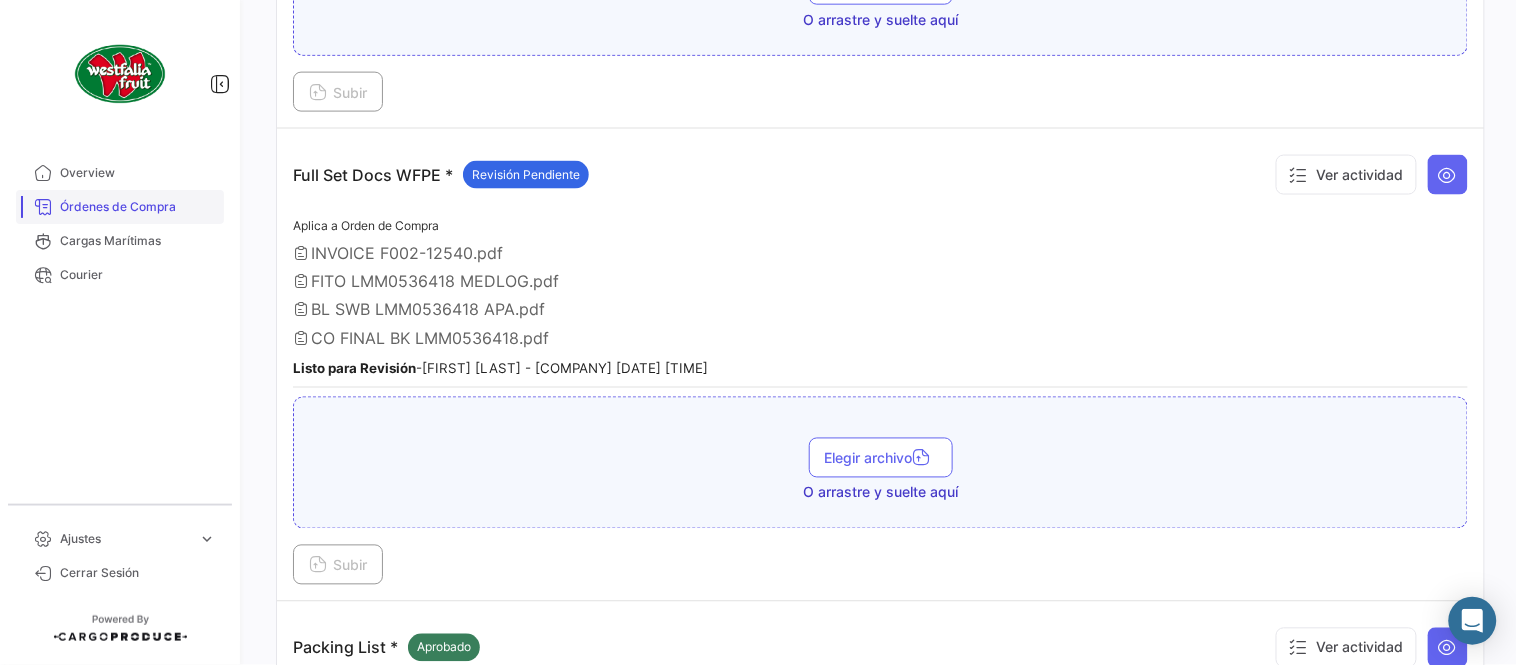 click on "Órdenes de Compra" at bounding box center [138, 207] 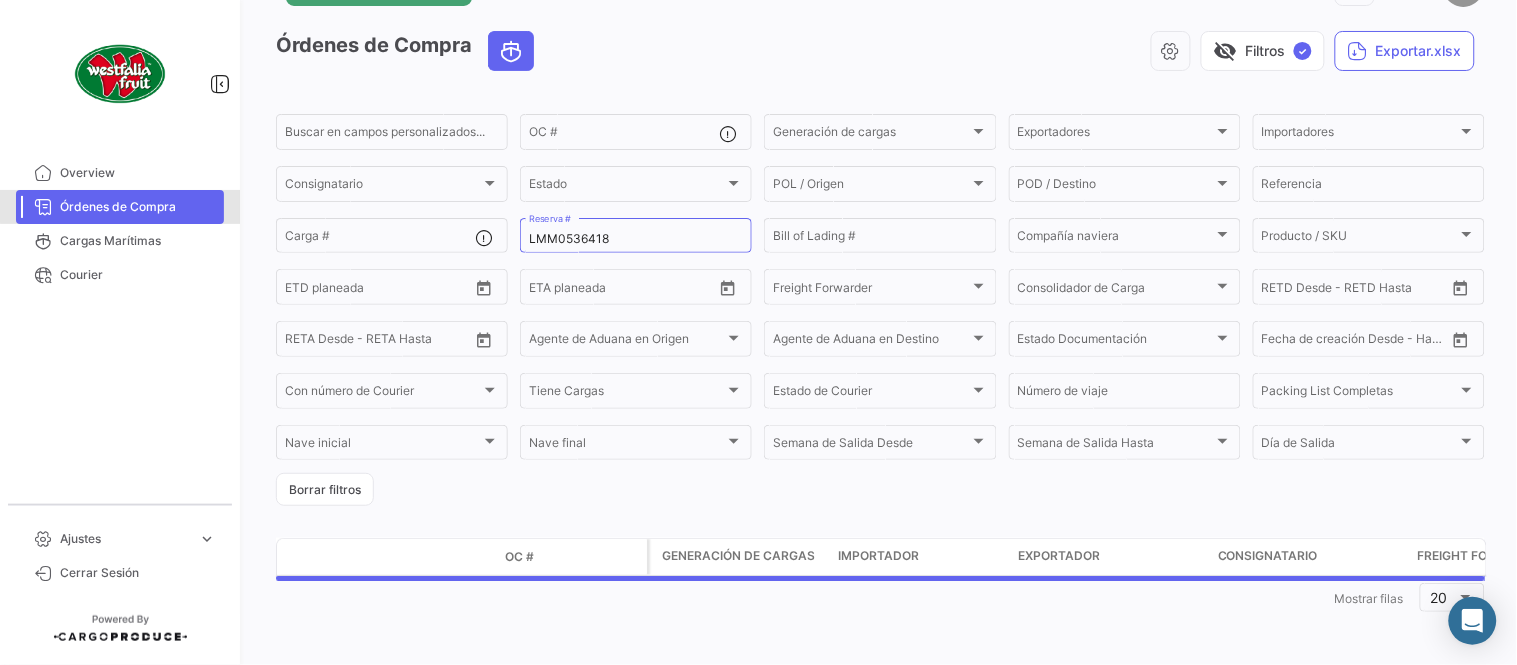 scroll, scrollTop: 0, scrollLeft: 0, axis: both 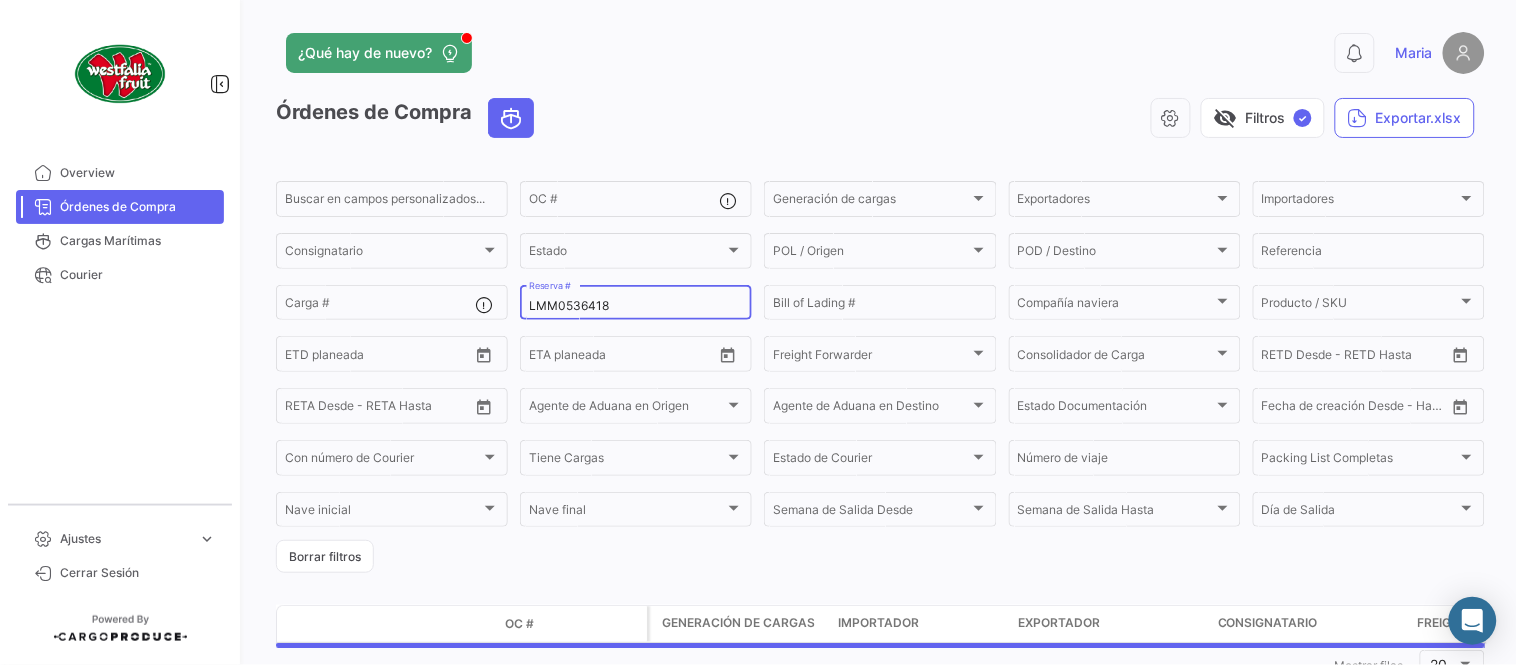 click on "LMM0536418" at bounding box center (636, 306) 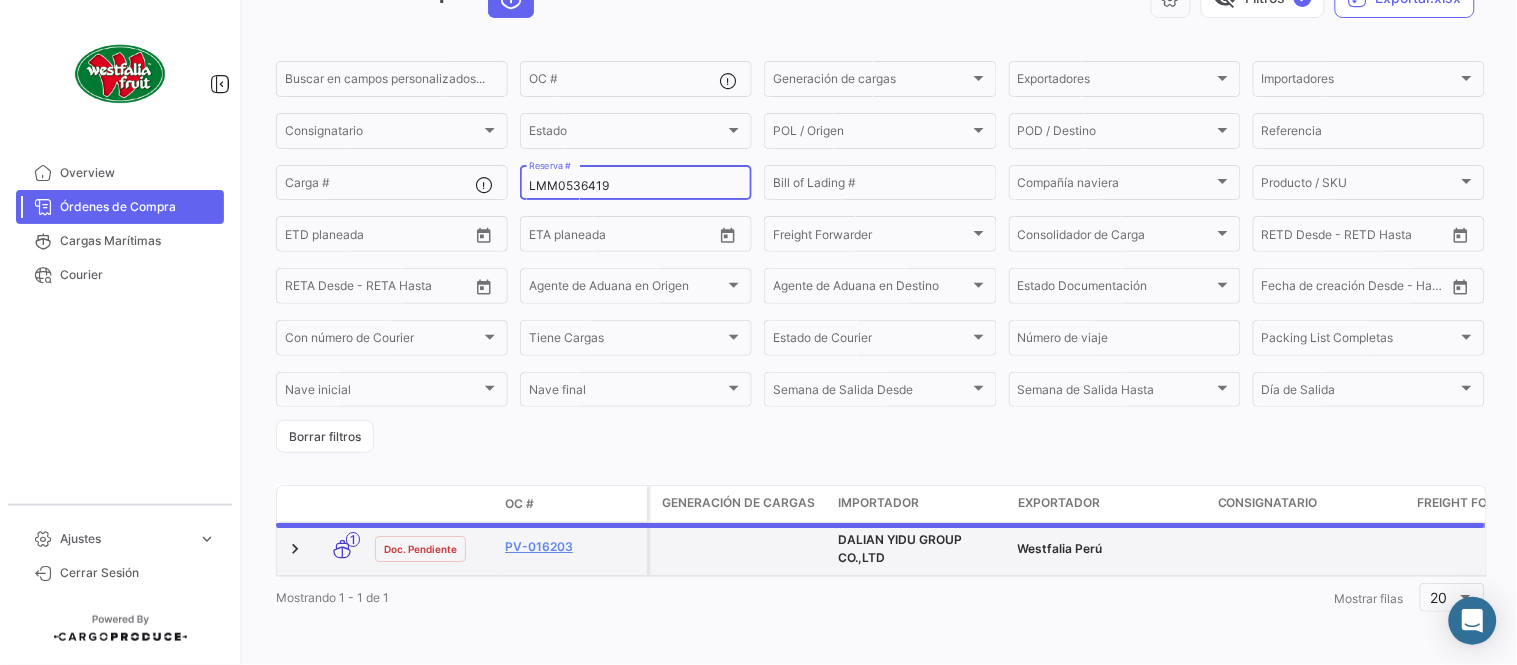 scroll, scrollTop: 128, scrollLeft: 0, axis: vertical 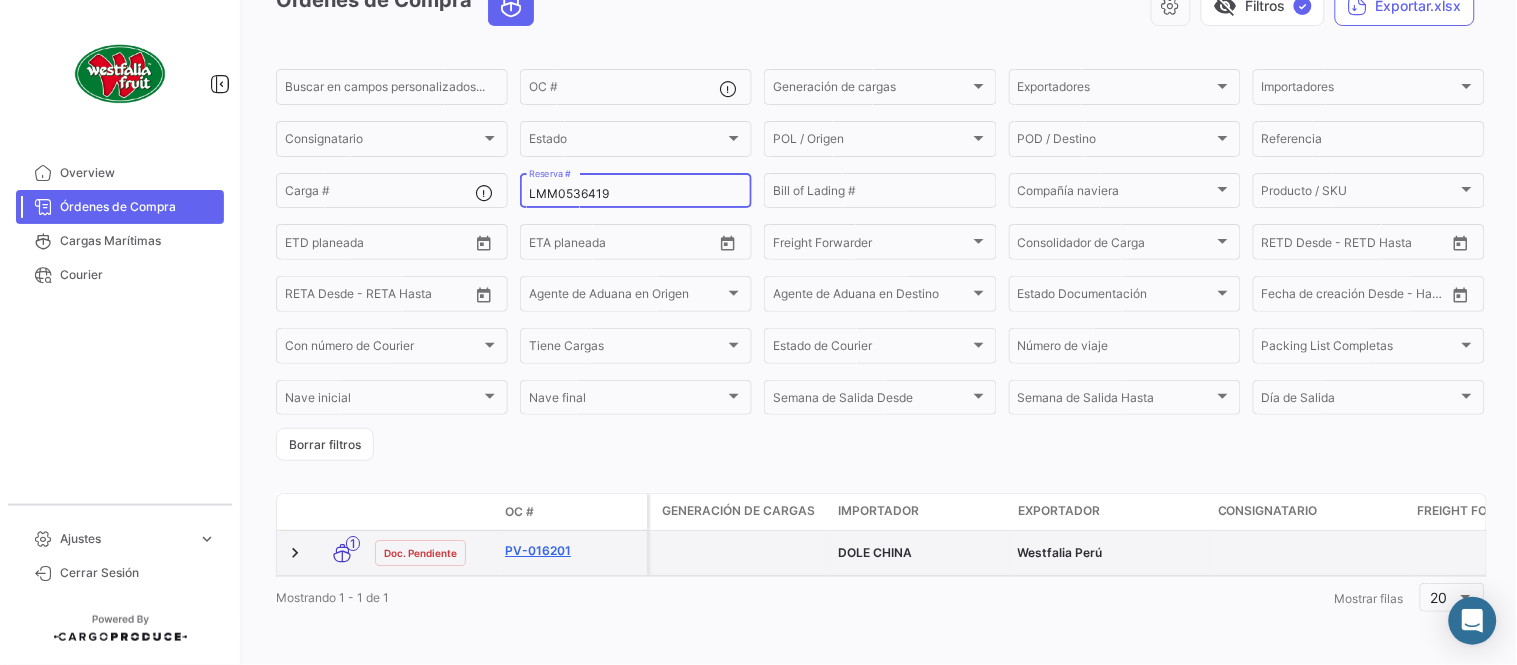 type on "LMM0536419" 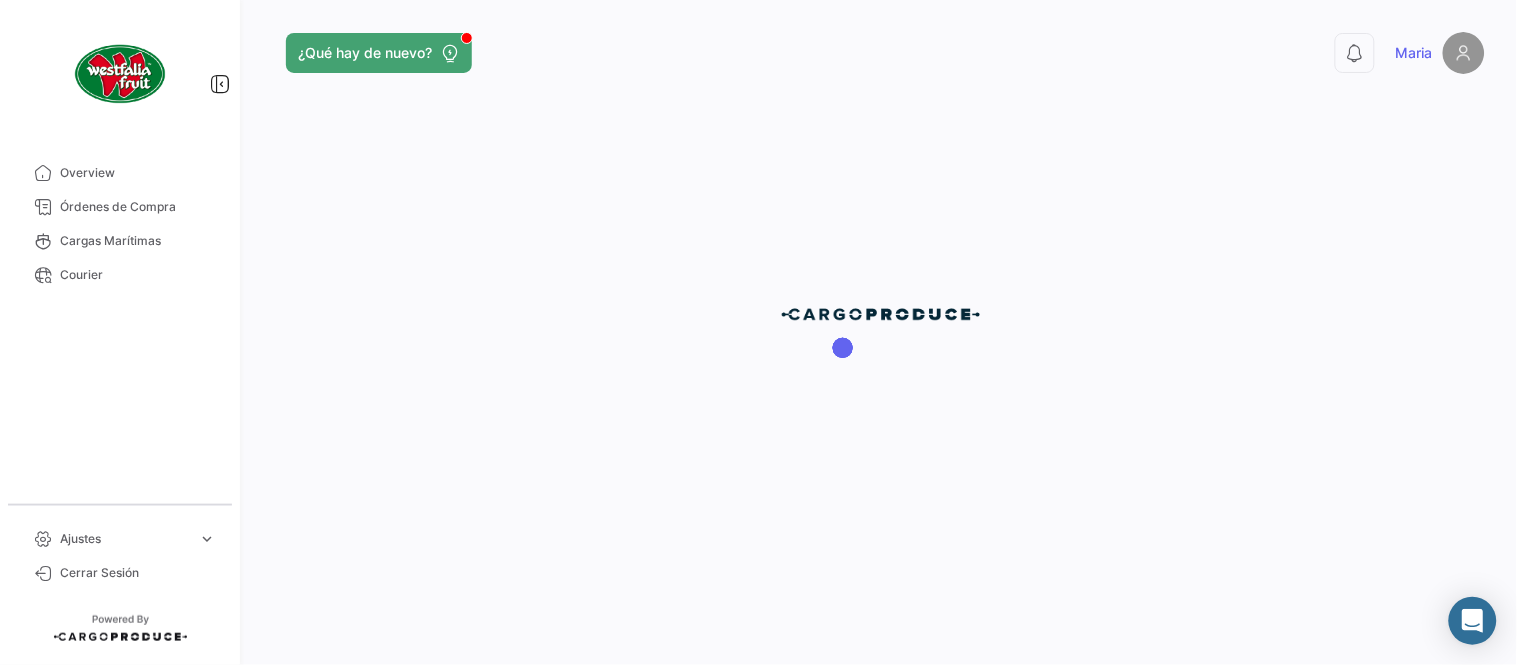 scroll, scrollTop: 0, scrollLeft: 0, axis: both 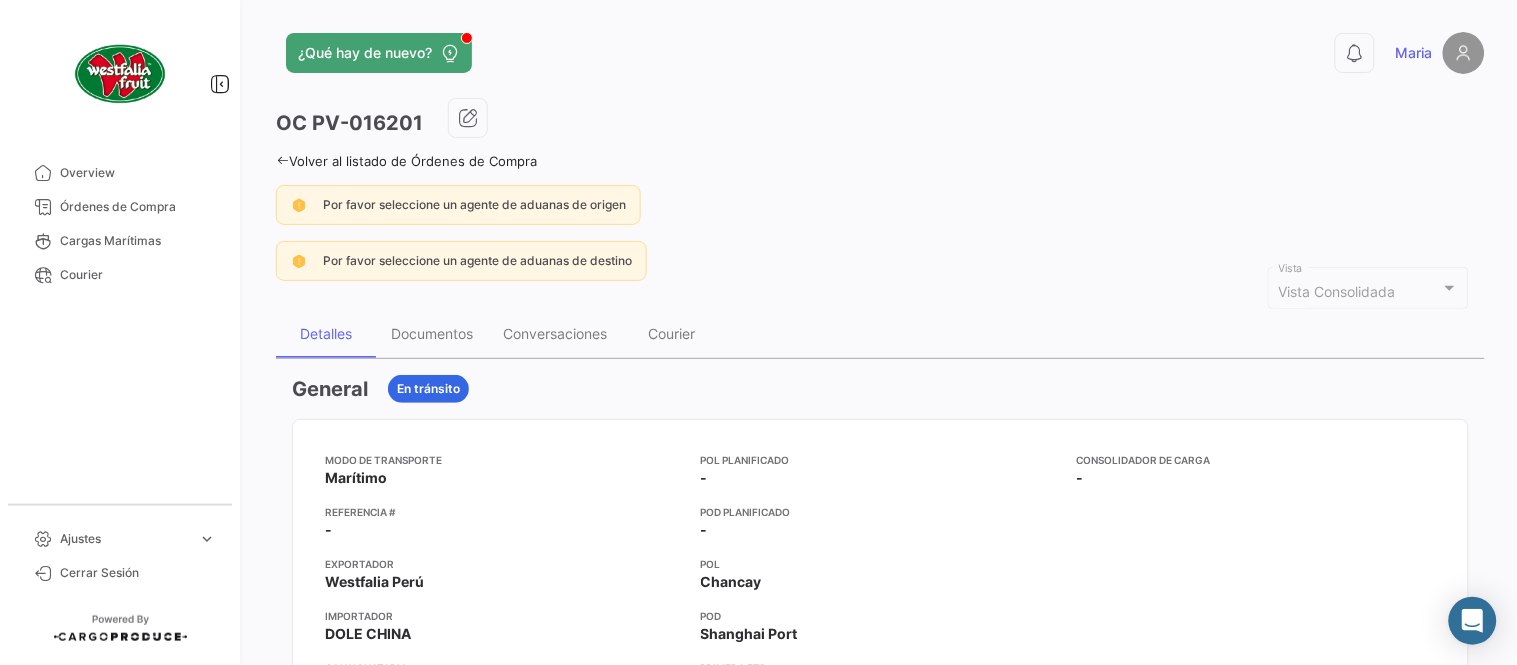 click on "[FIRST] [LAST]  - [COMPANY] [DATE] [TIME]
[NUMBER]
[NUMBER]  Volver al listado de Órdenes de Compra  Por favor seleccione un agente de aduanas de origen Por favor seleccione un agente de aduanas de destino Vista Consolidada Vista Detalles Documentos Conversaciones Courier General  En tránsito  Modo de Transporte
Marítimo  Referencia #
-  Exportador
[COMPANY]  Importador
[COMPANY]  Consignatario
-  Agente de Aduana en Origen
-  Agente de Aduana en Destino
-  POL Planificado
-   POD Planificado
-   POL
[CITY]  POD
[CITY] Port  Primera ETD
[DATE] [TIME]
Primera ETA
[DATE] [TIME]
Semana de Salida
30 - 2025  Día de Salida
Domingo  Consolidador de Carga
-  Temperatura
-  AC
-  Productos/SKU Solicitados Nombre del SKU Código de SKU Moneda  Precio por Cajas   Cantidad de Cajas  Subtotal  Palta - Frescos Palta Exportable  USD 0  1  USD 0.00 Numero de cajas  1  Precio Total  USD   0.00  Generación de cargas por Reserva/BL No hay envíos para mostrar Cargas Carga # ETD ETA" 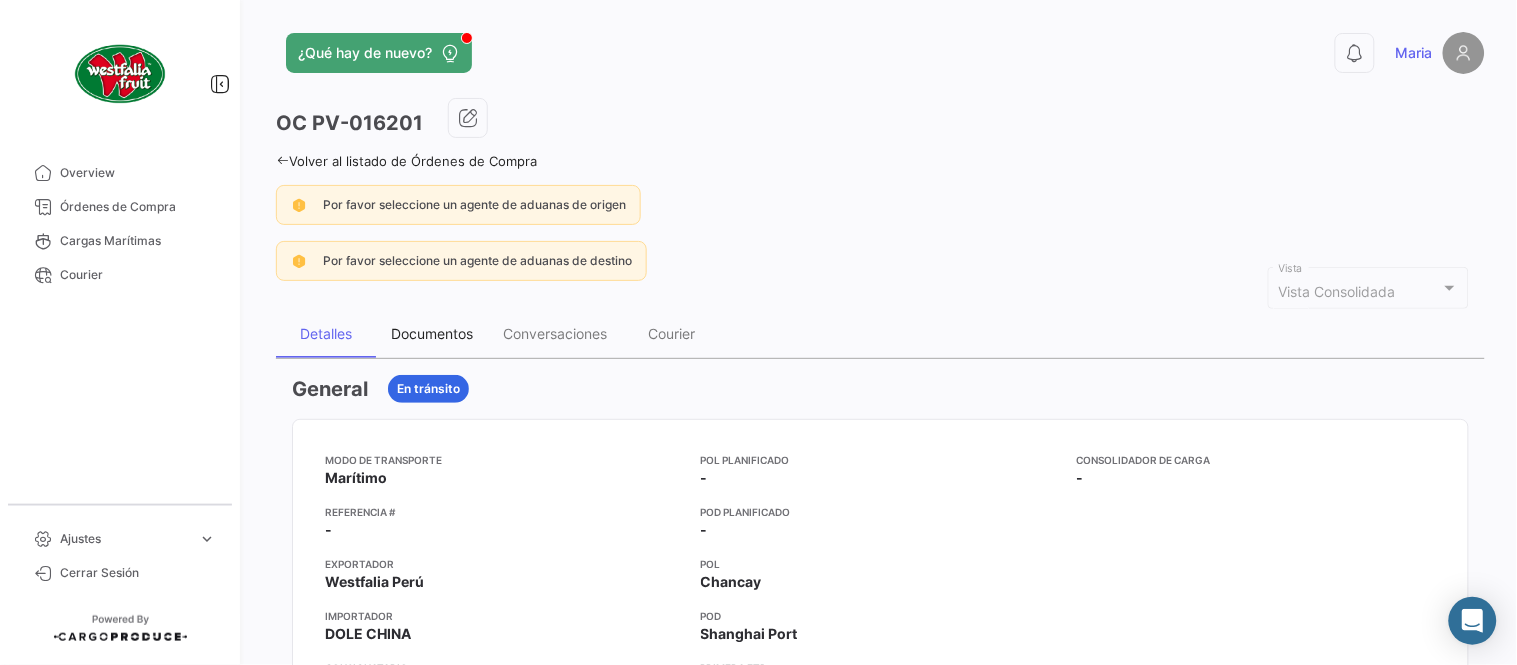 click on "Documentos" at bounding box center (432, 333) 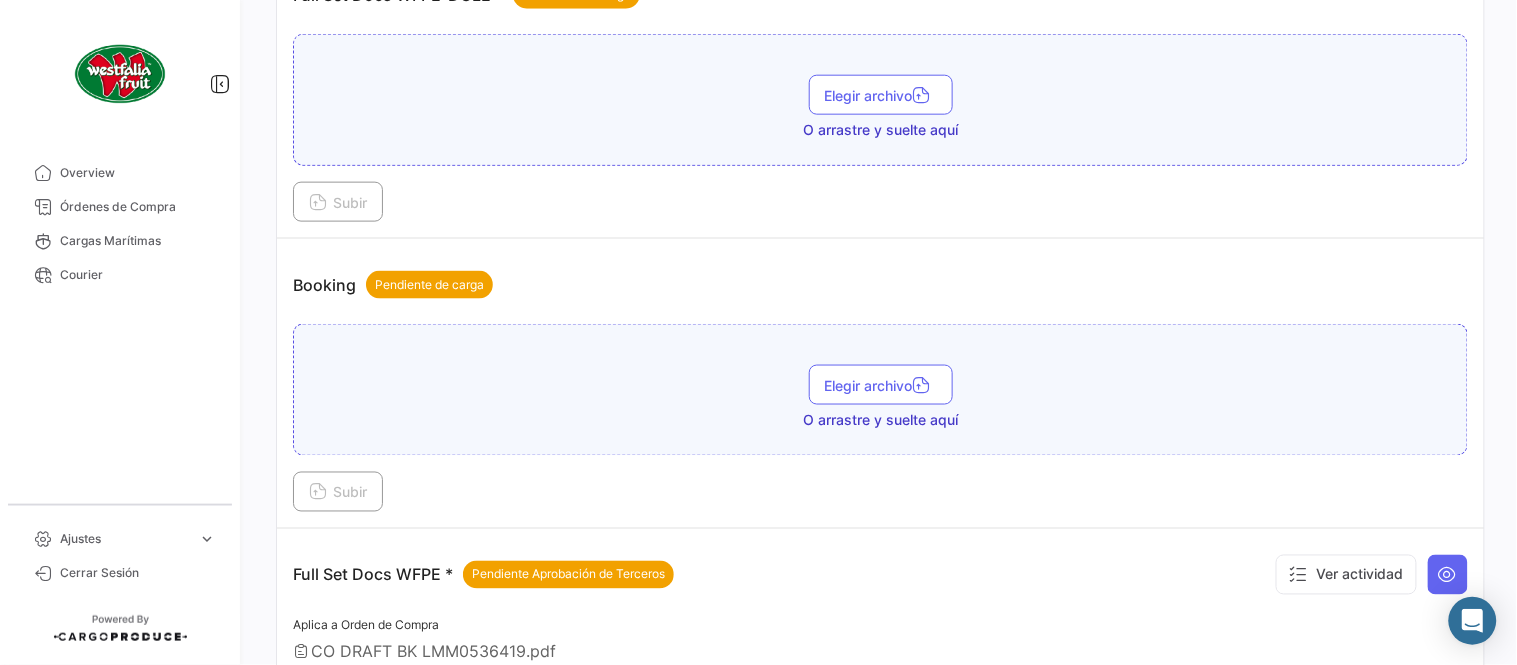 scroll, scrollTop: 887, scrollLeft: 0, axis: vertical 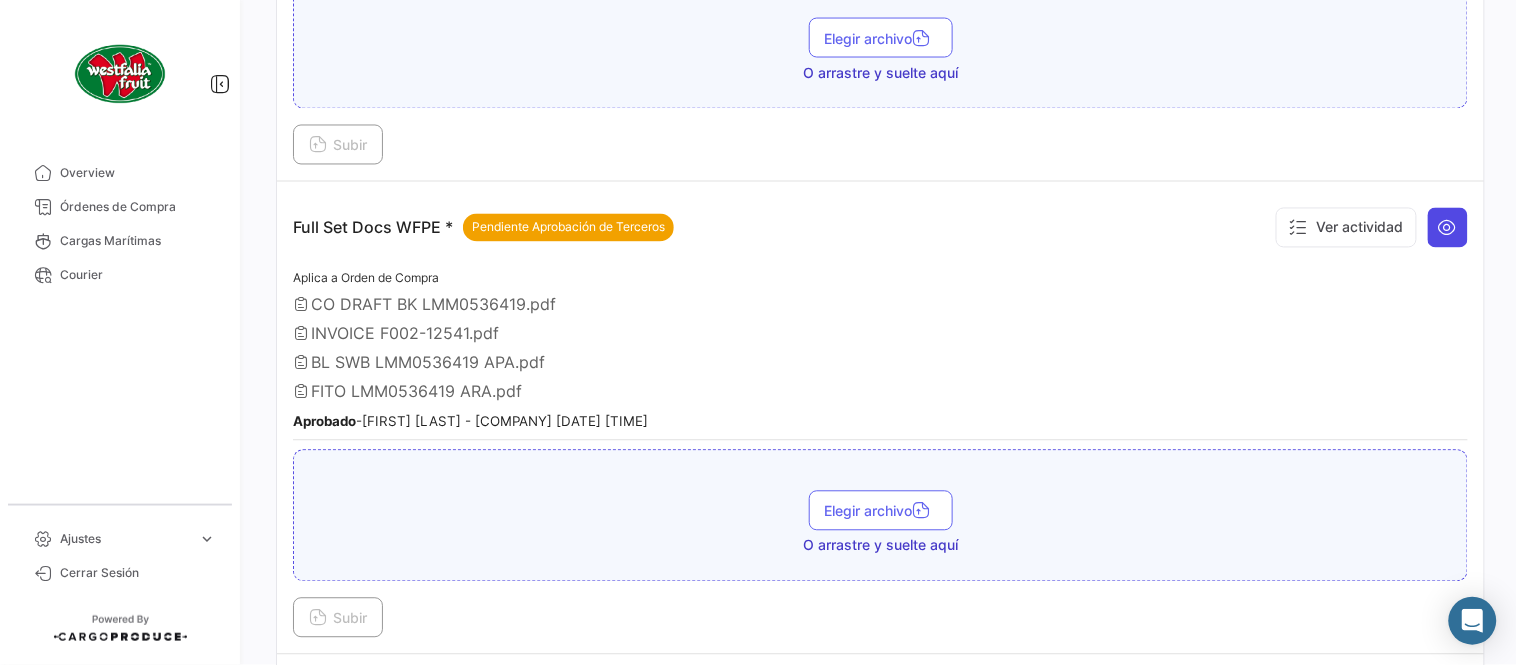 click at bounding box center [1448, 228] 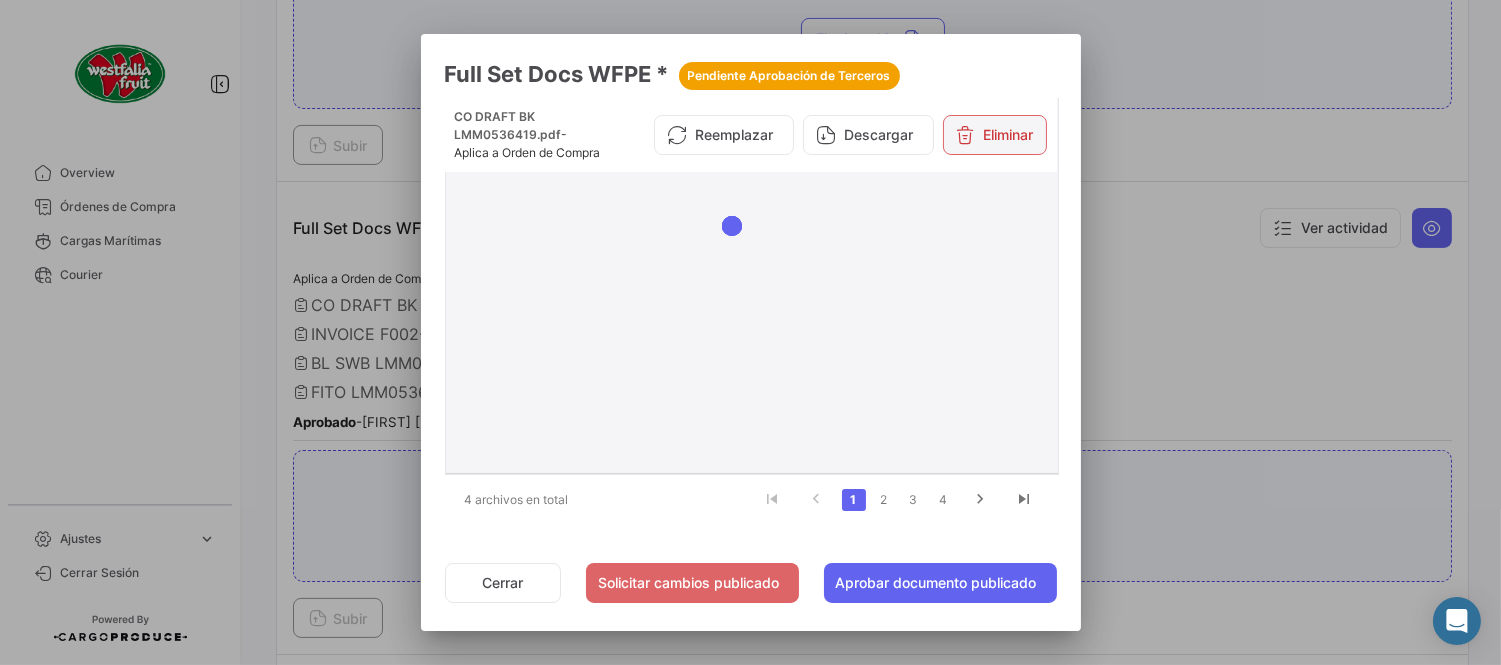click on "Eliminar" at bounding box center [995, 135] 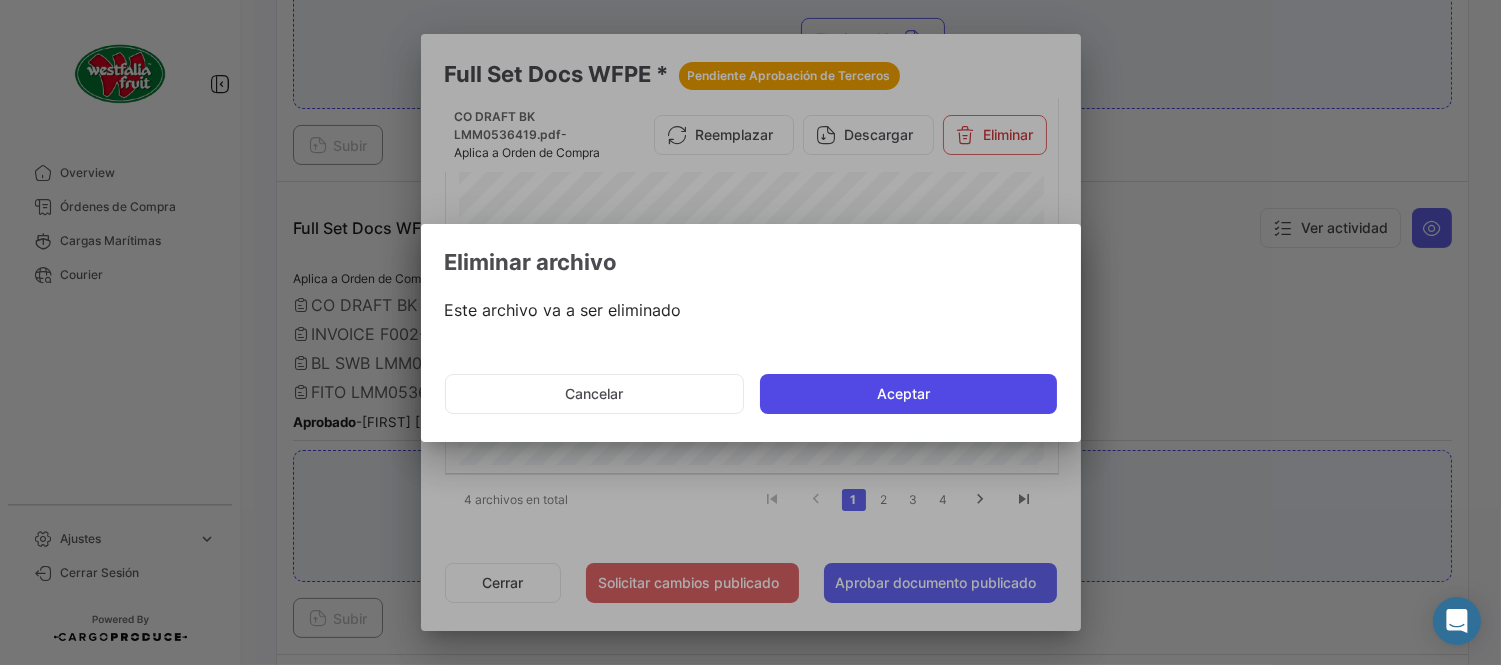 click on "Aceptar" 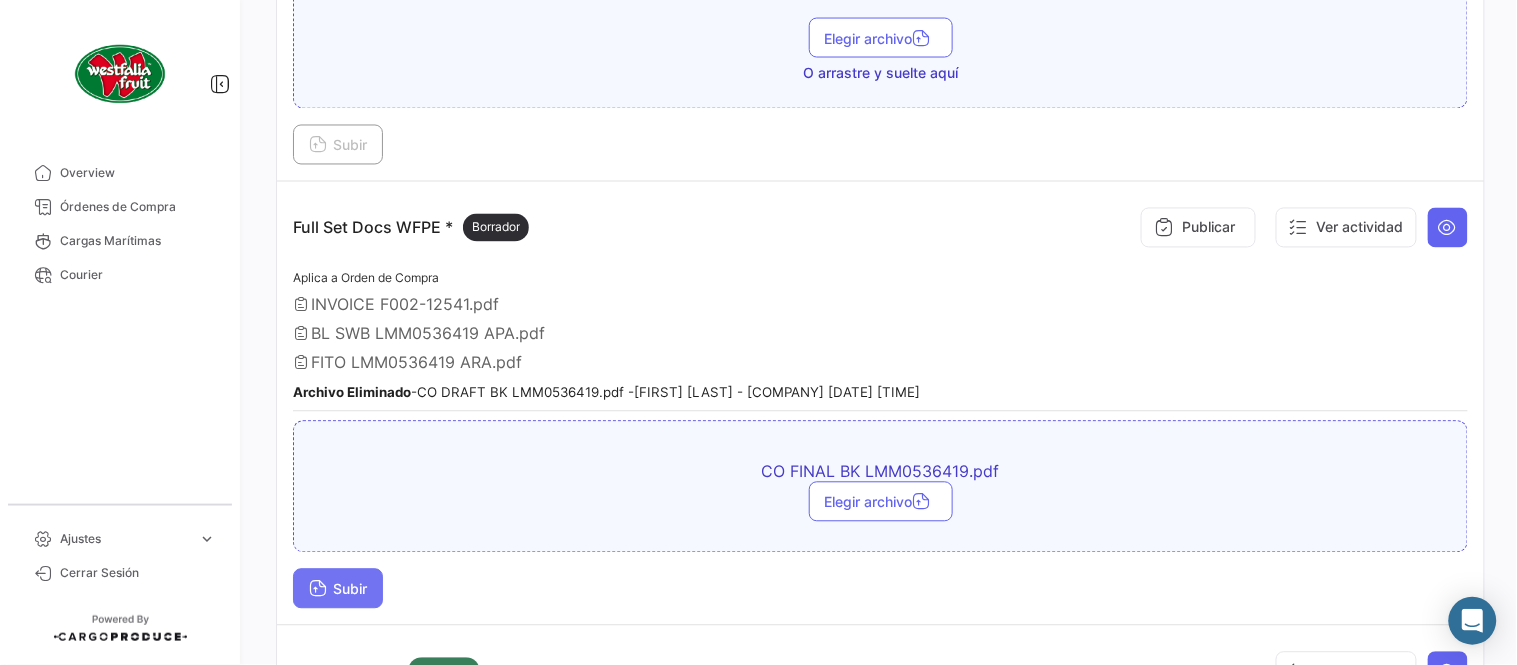 click on "Subir" at bounding box center [338, 589] 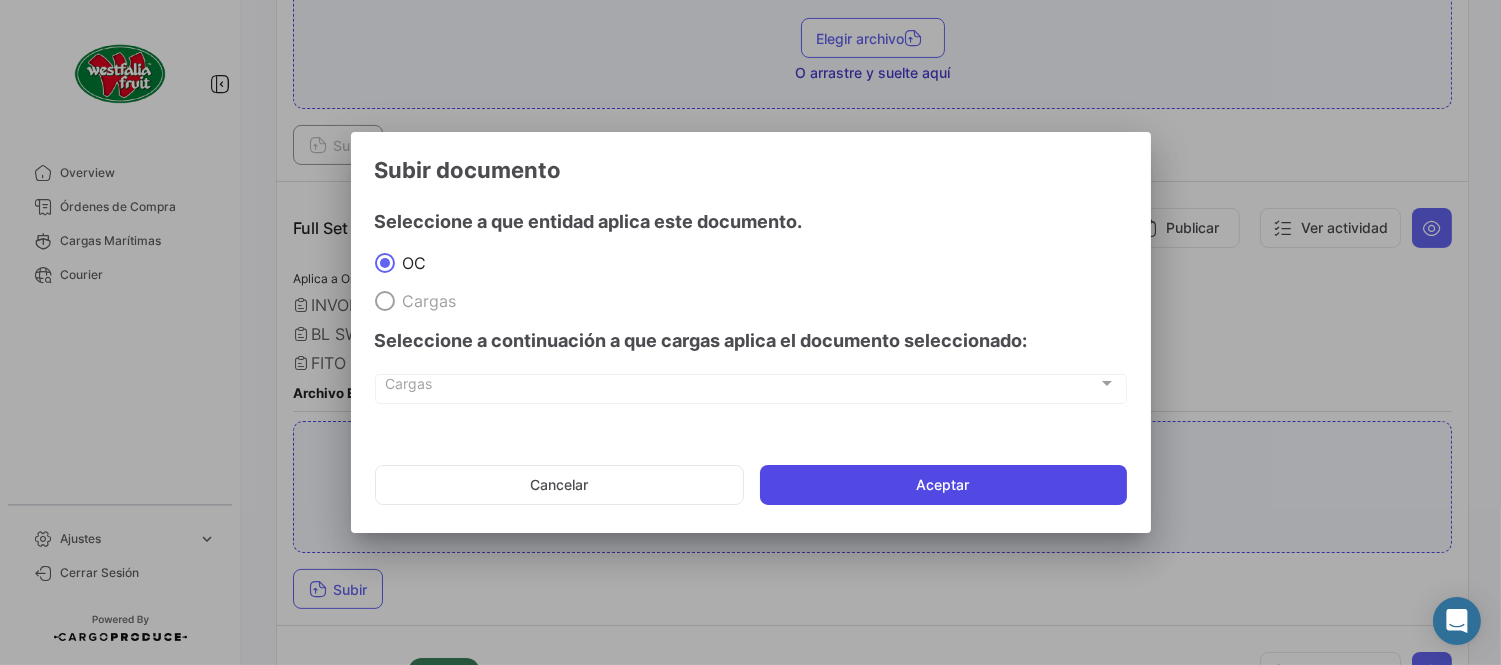 click on "Aceptar" 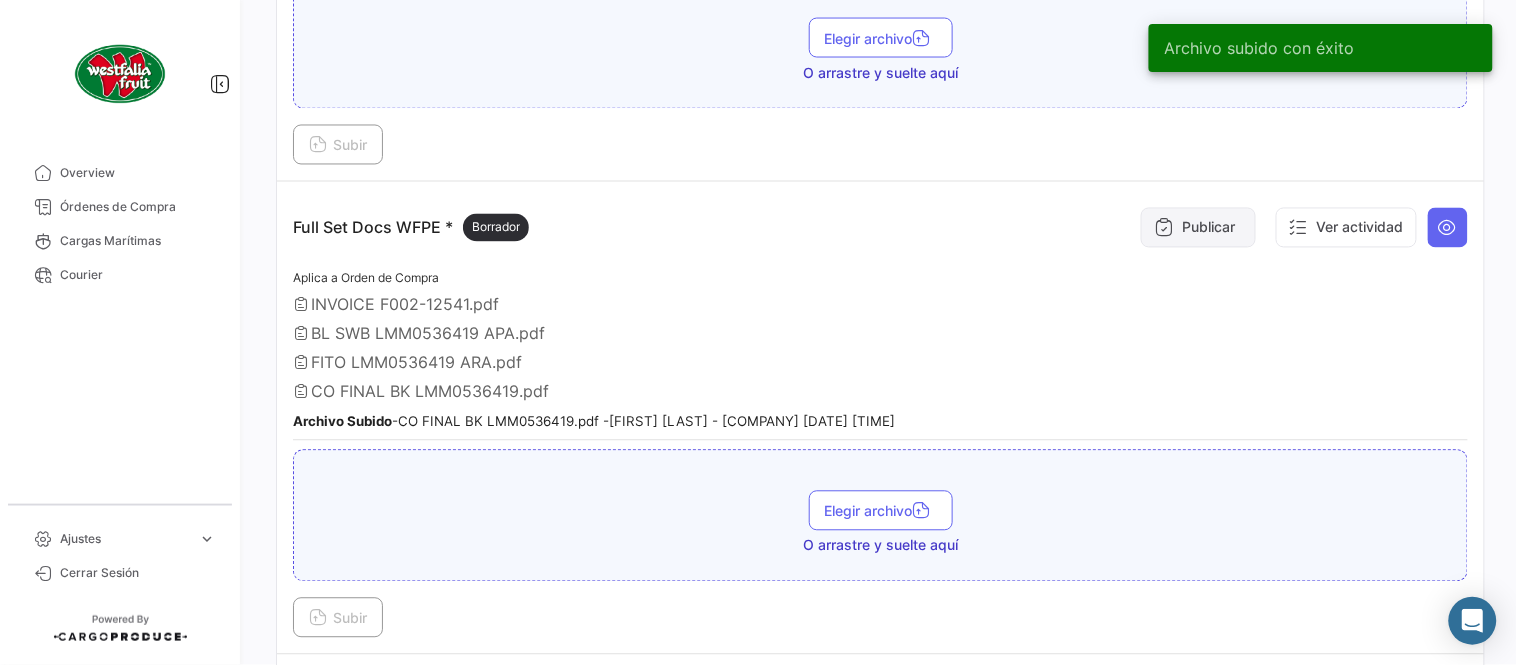click on "Publicar" at bounding box center (1198, 228) 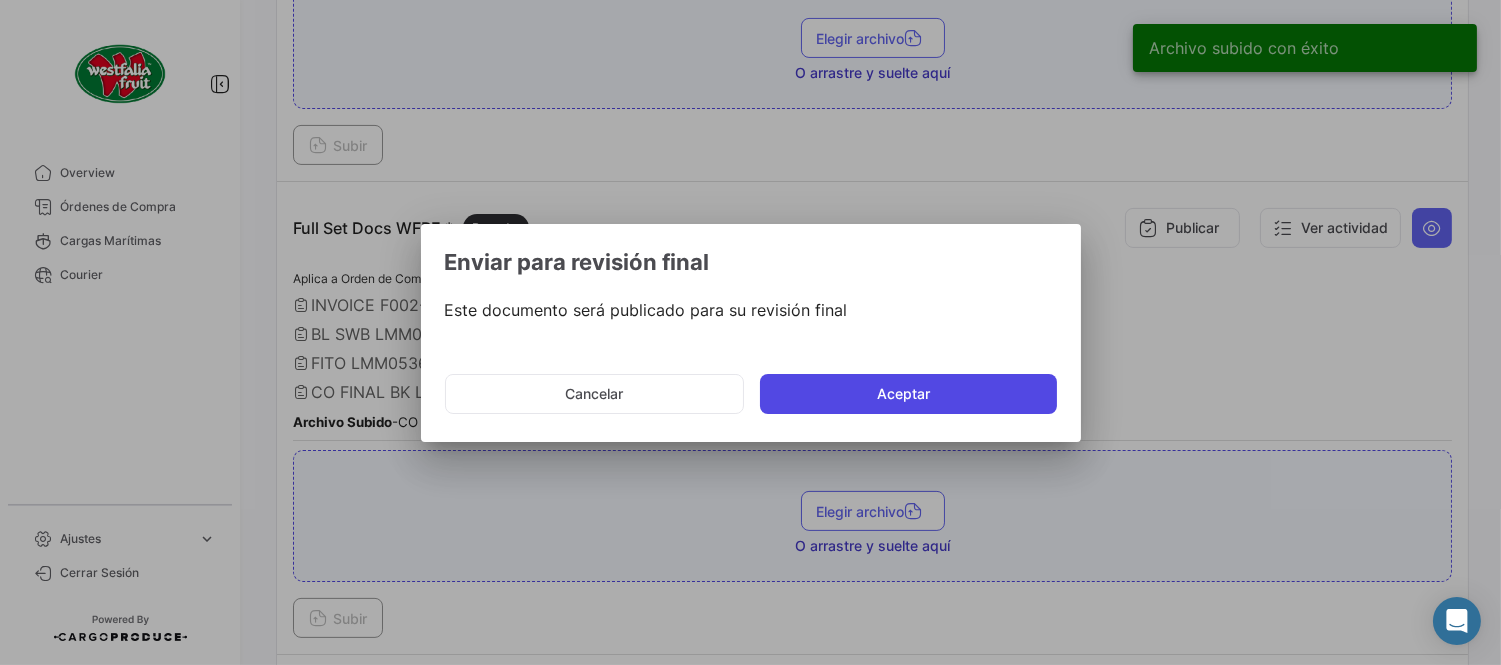 click on "Aceptar" 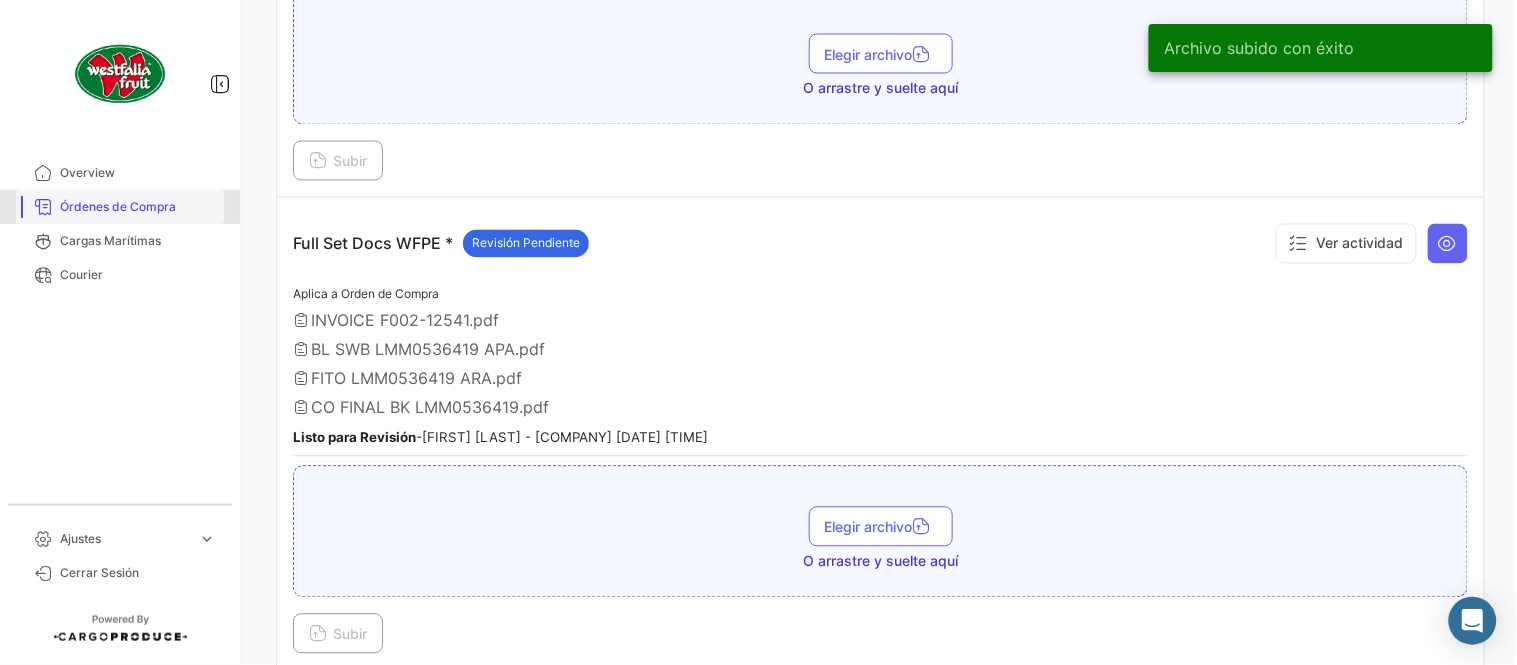 click on "Órdenes de Compra" at bounding box center (138, 207) 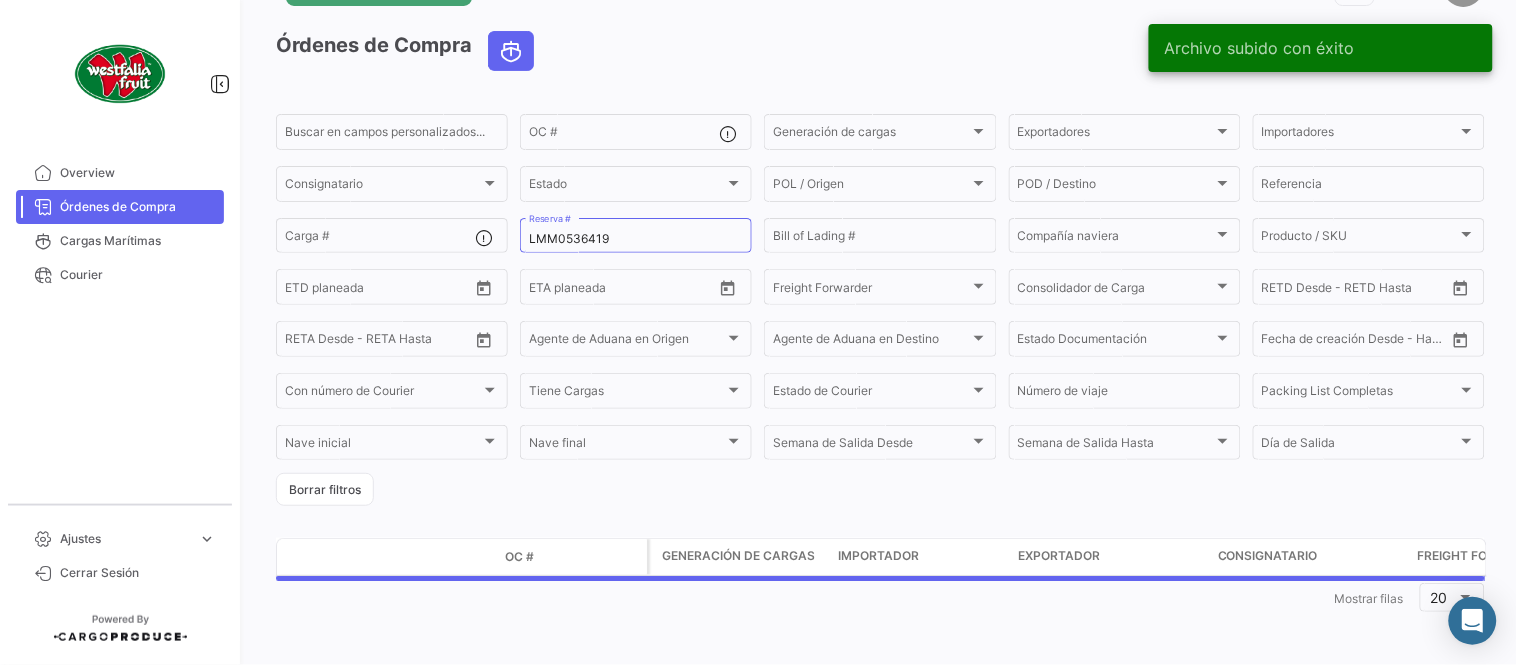 scroll, scrollTop: 0, scrollLeft: 0, axis: both 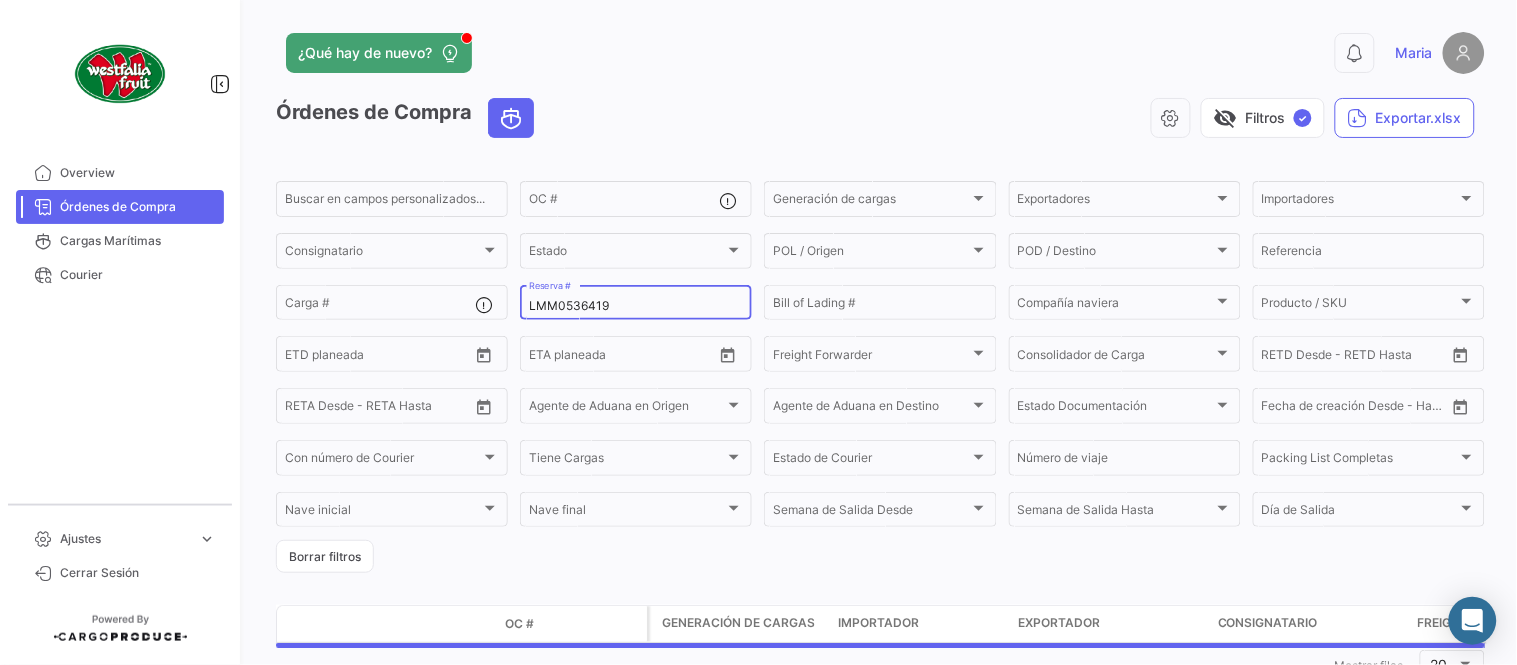 click on "LMM0536419" at bounding box center [636, 306] 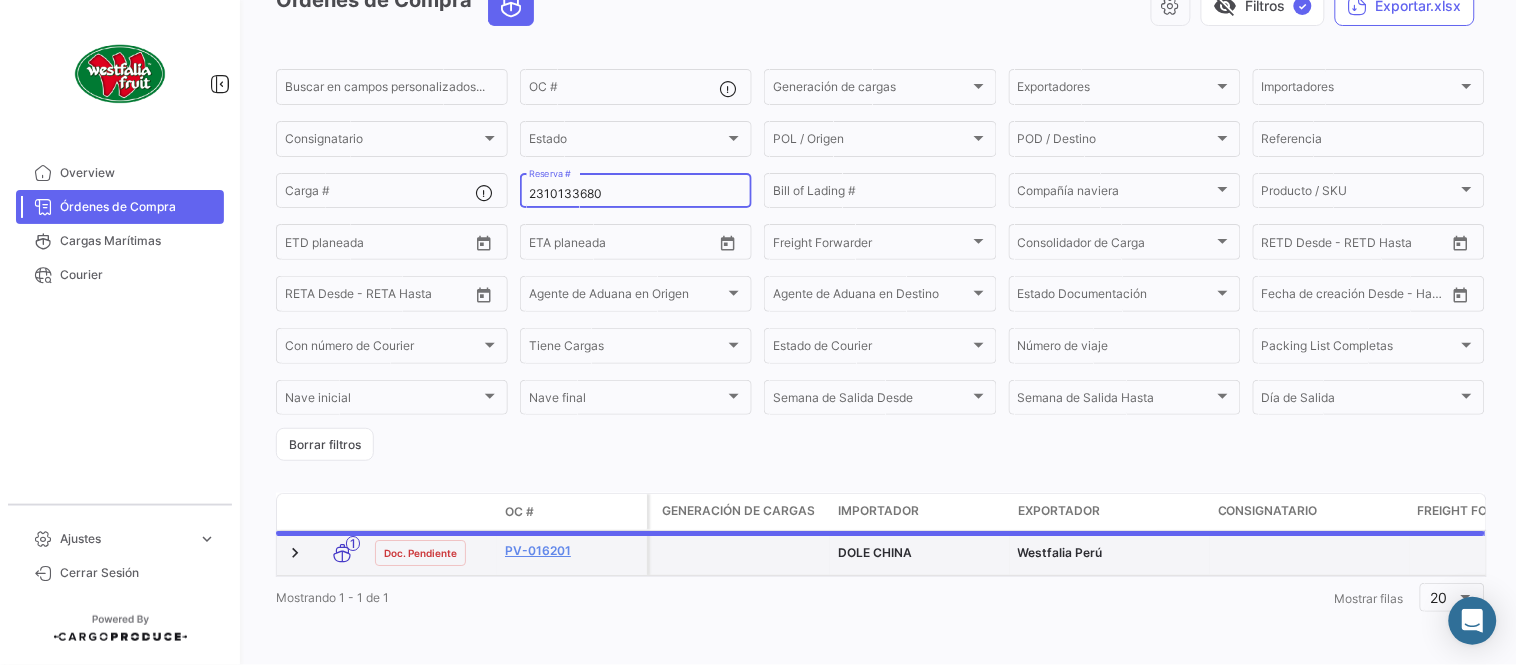 scroll, scrollTop: 128, scrollLeft: 0, axis: vertical 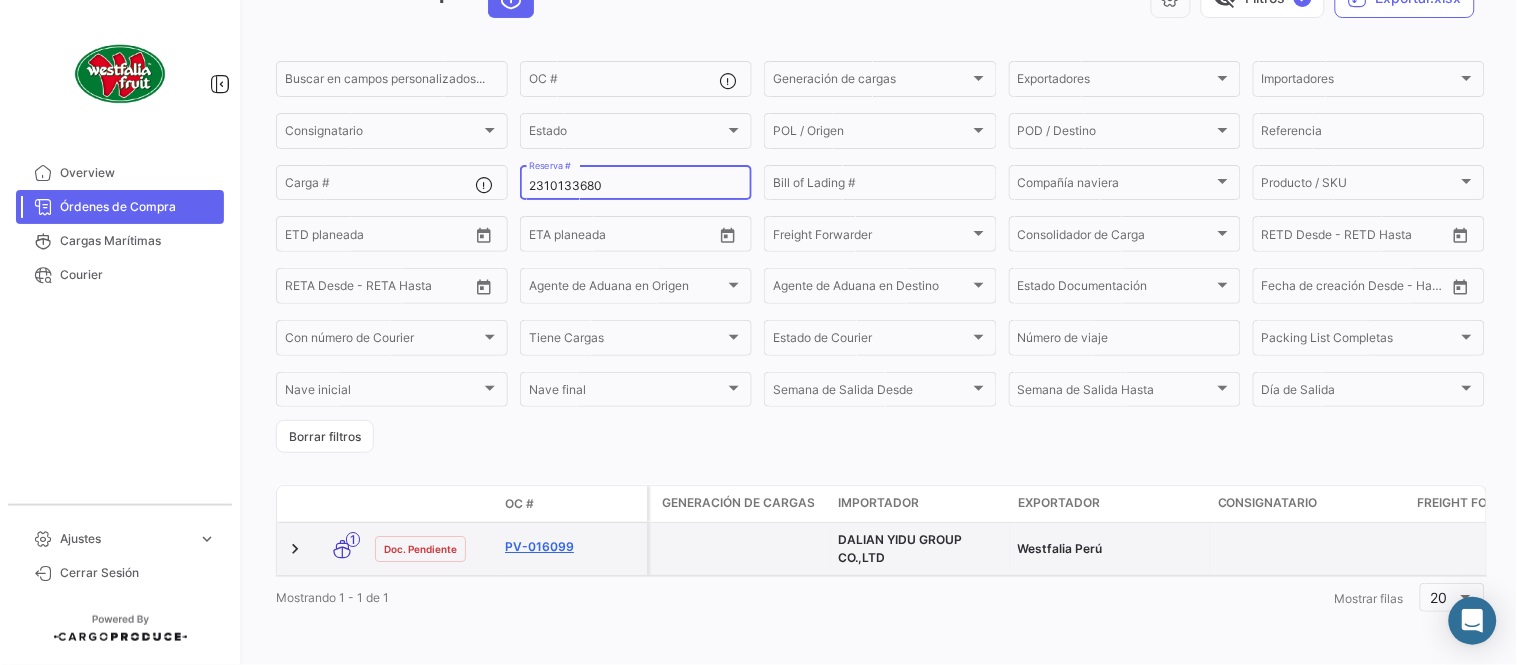 type on "2310133680" 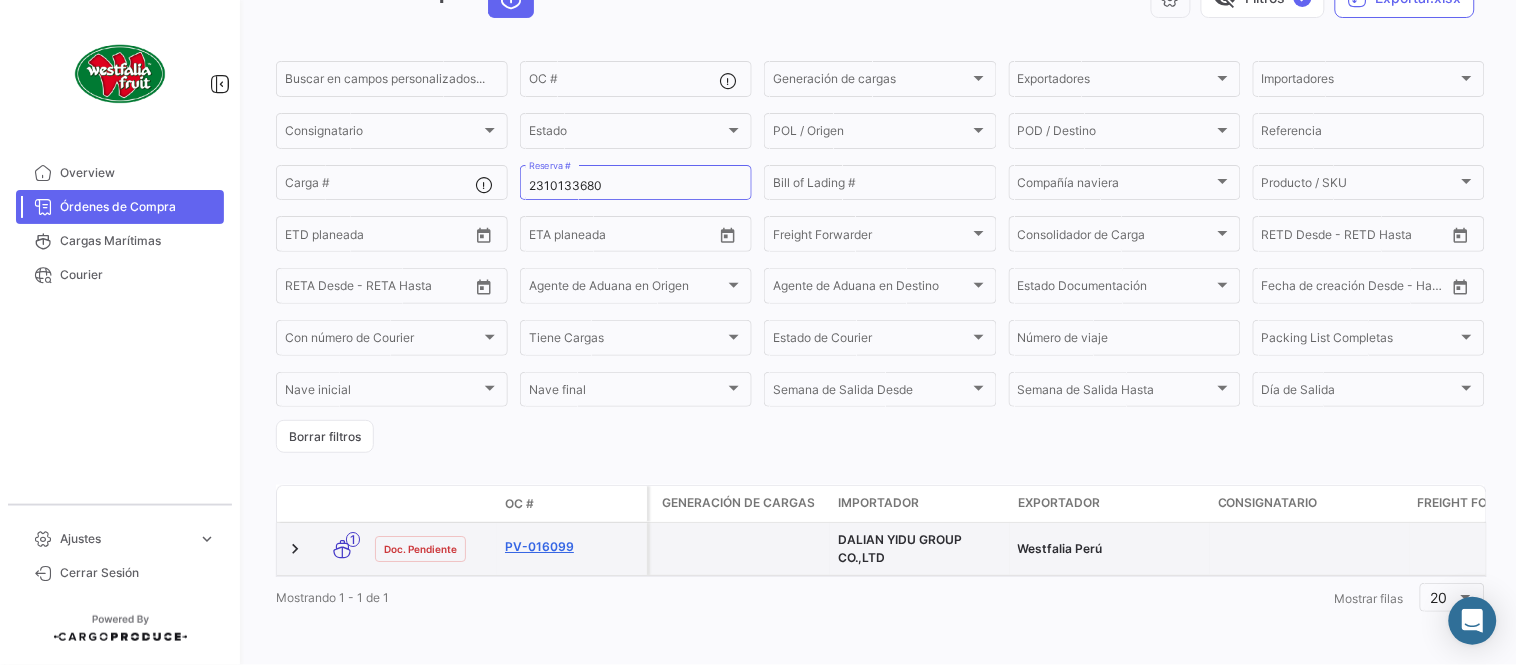 click on "PV-016099" 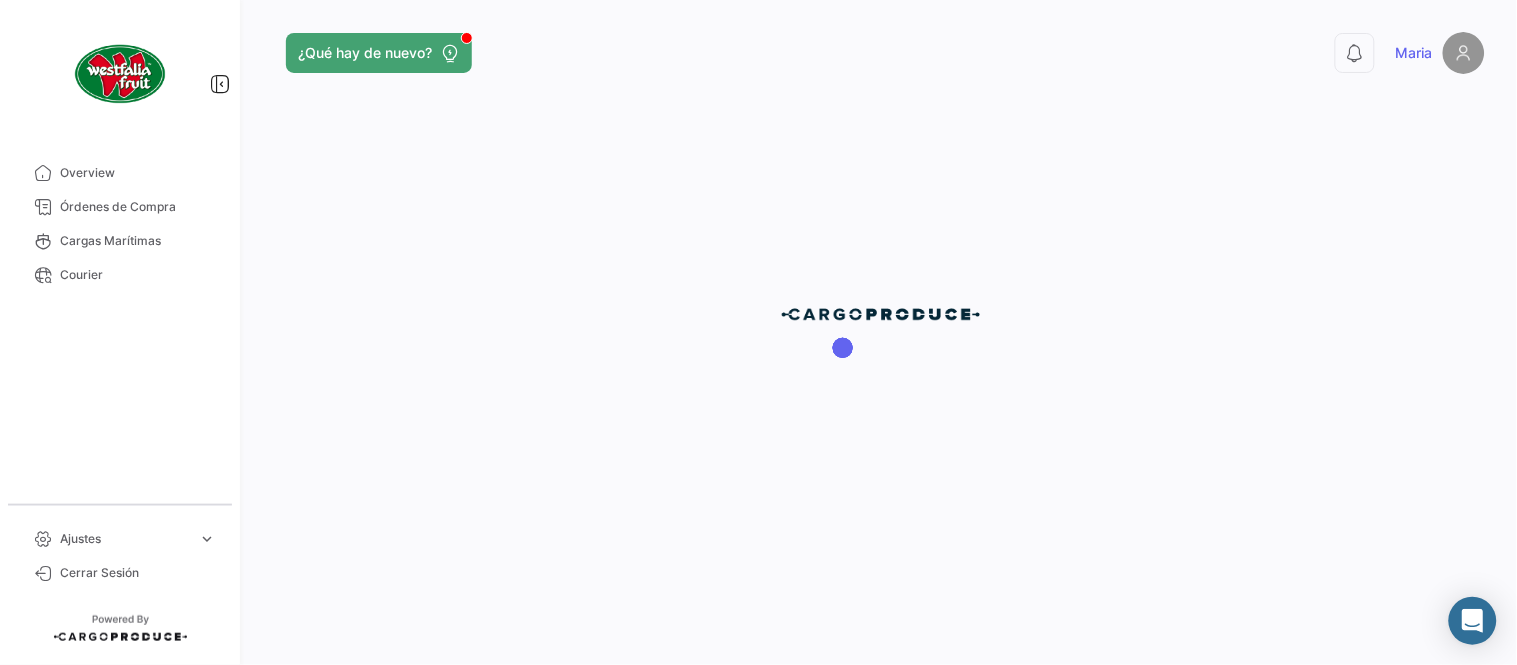 scroll, scrollTop: 0, scrollLeft: 0, axis: both 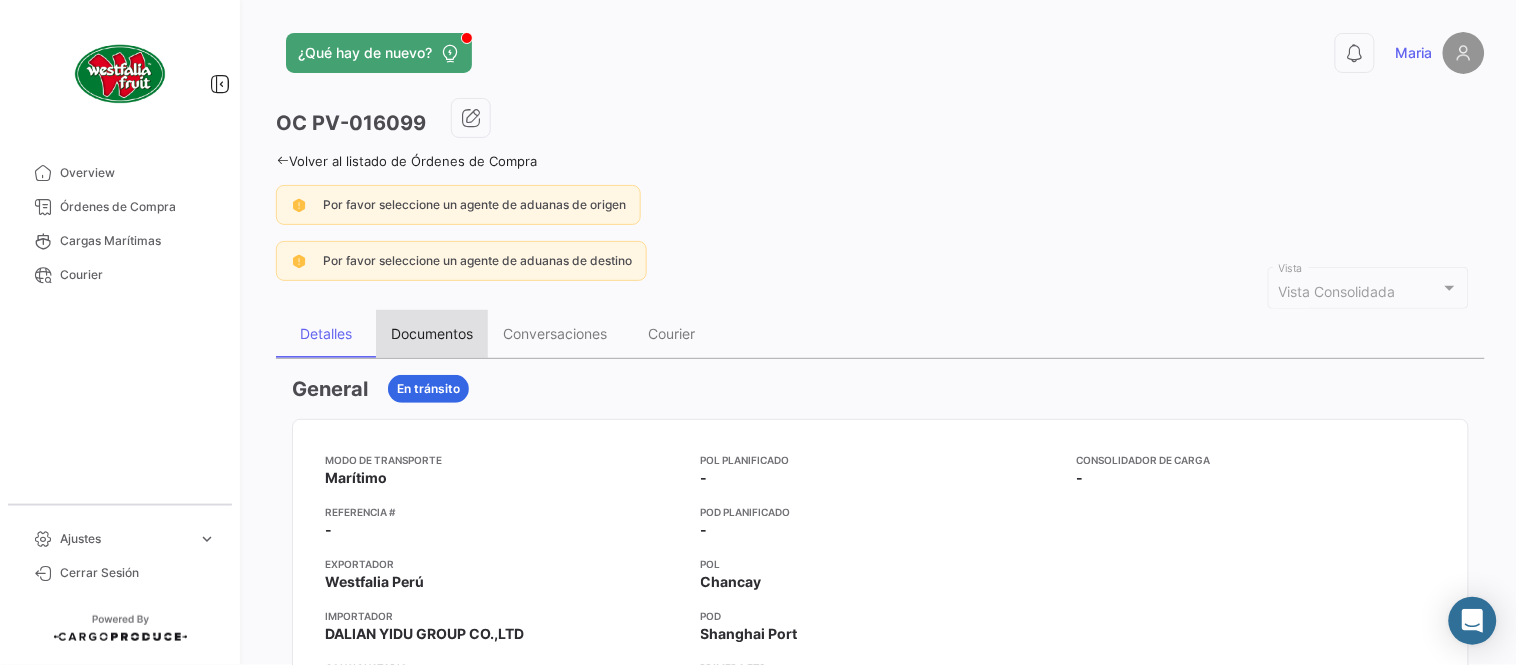 click on "Documentos" at bounding box center (432, 333) 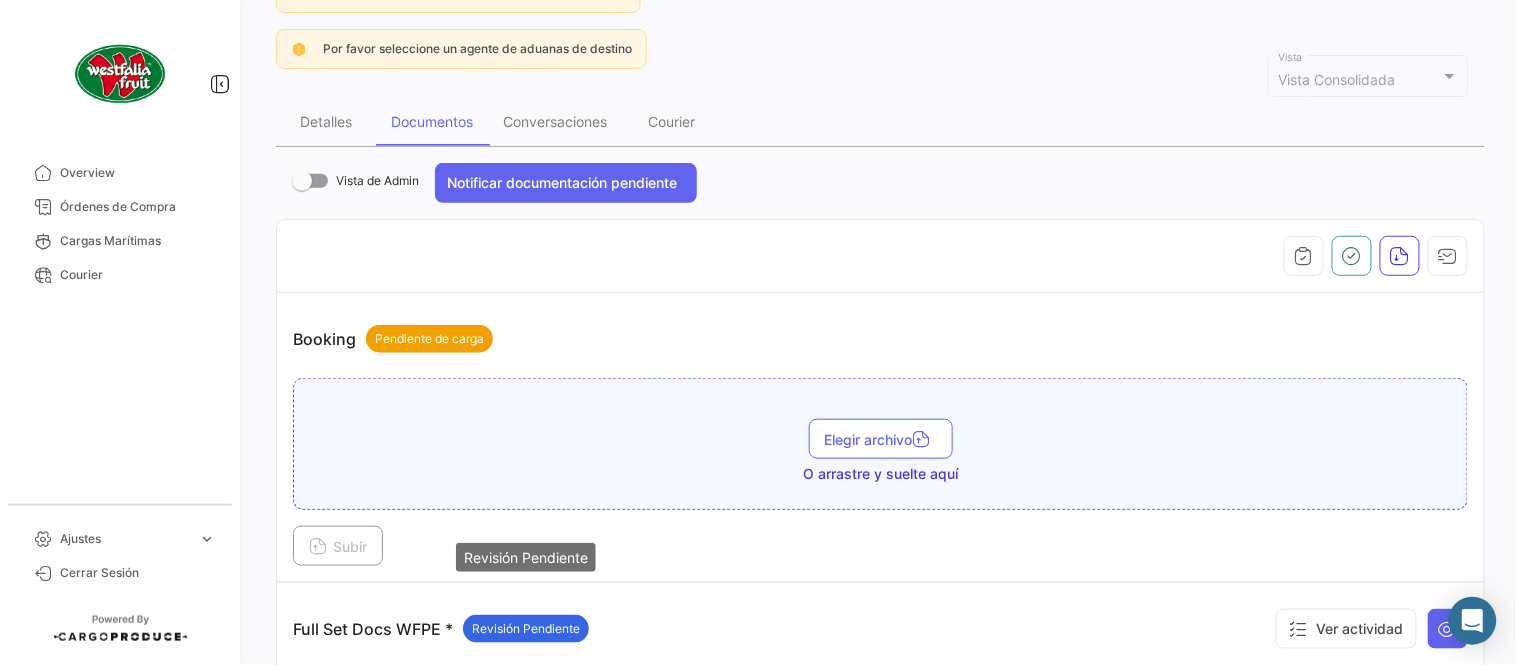 scroll, scrollTop: 555, scrollLeft: 0, axis: vertical 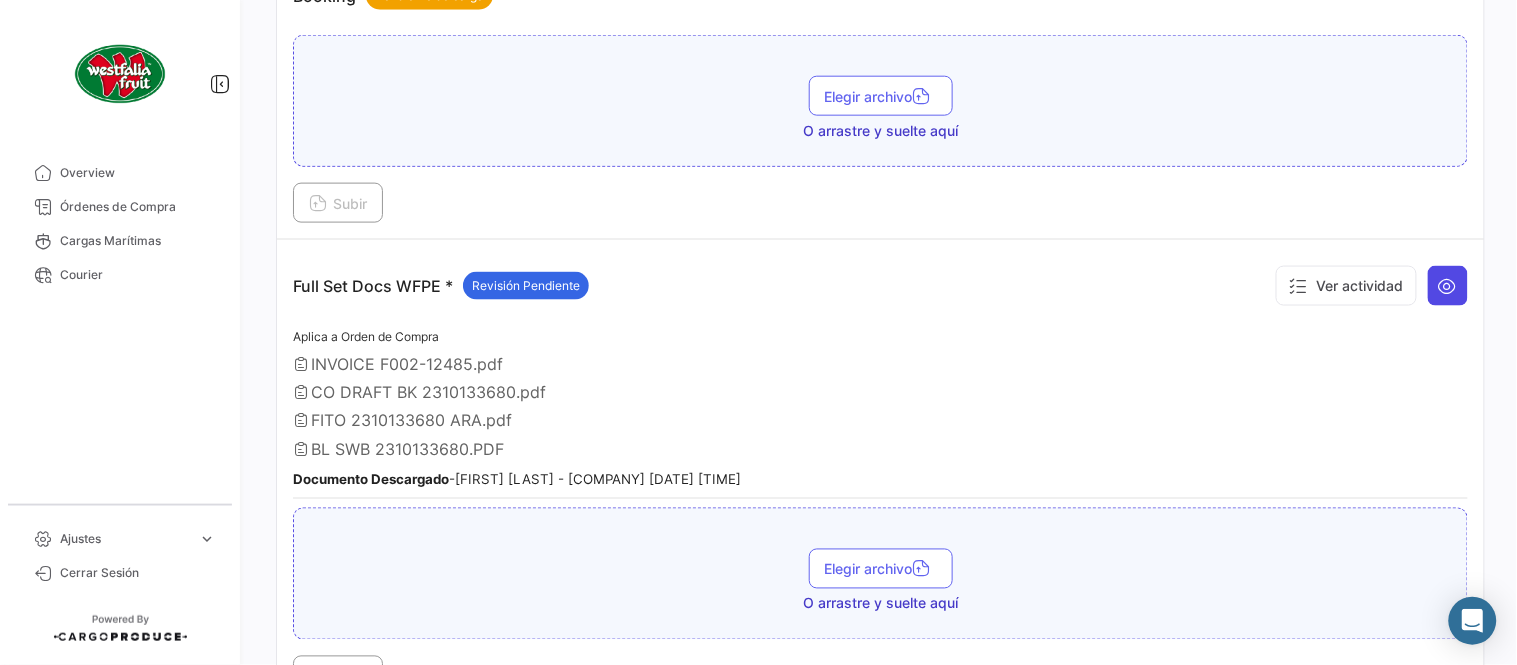 click at bounding box center [1448, 286] 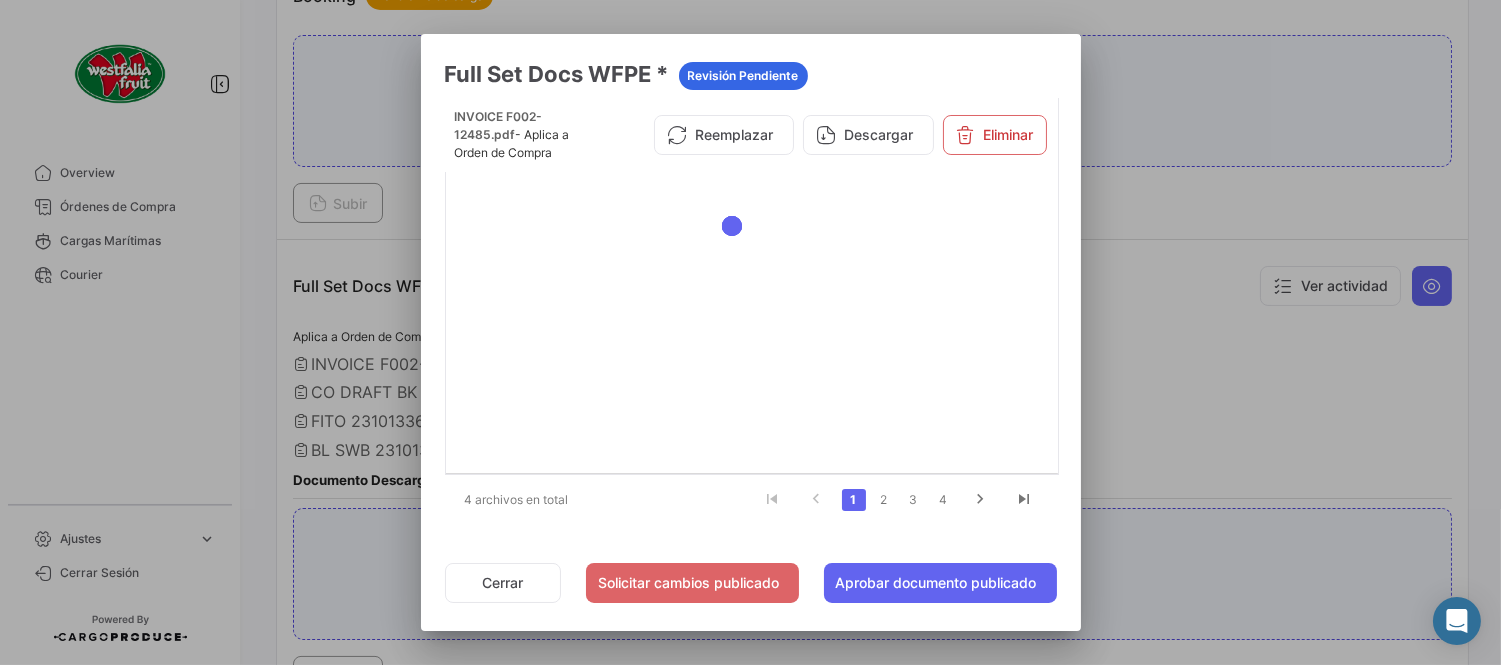 click on "2" 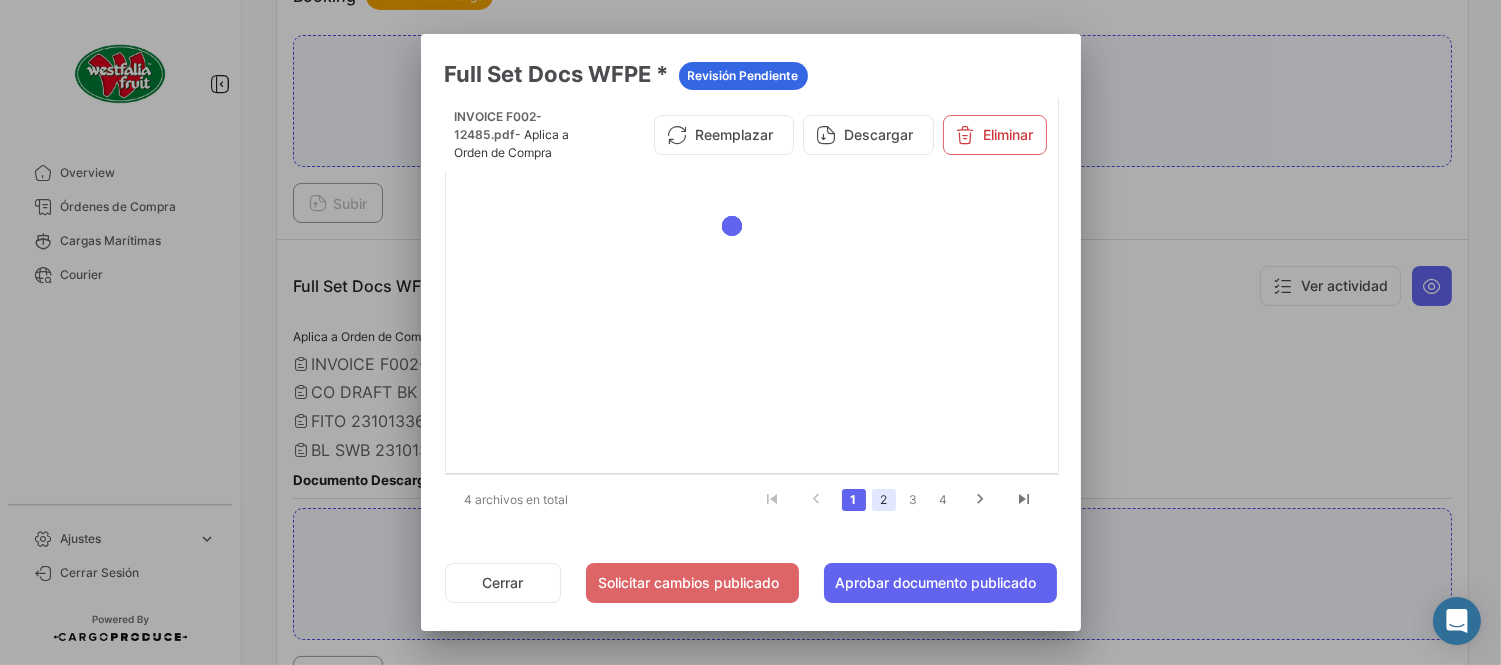 click on "2" 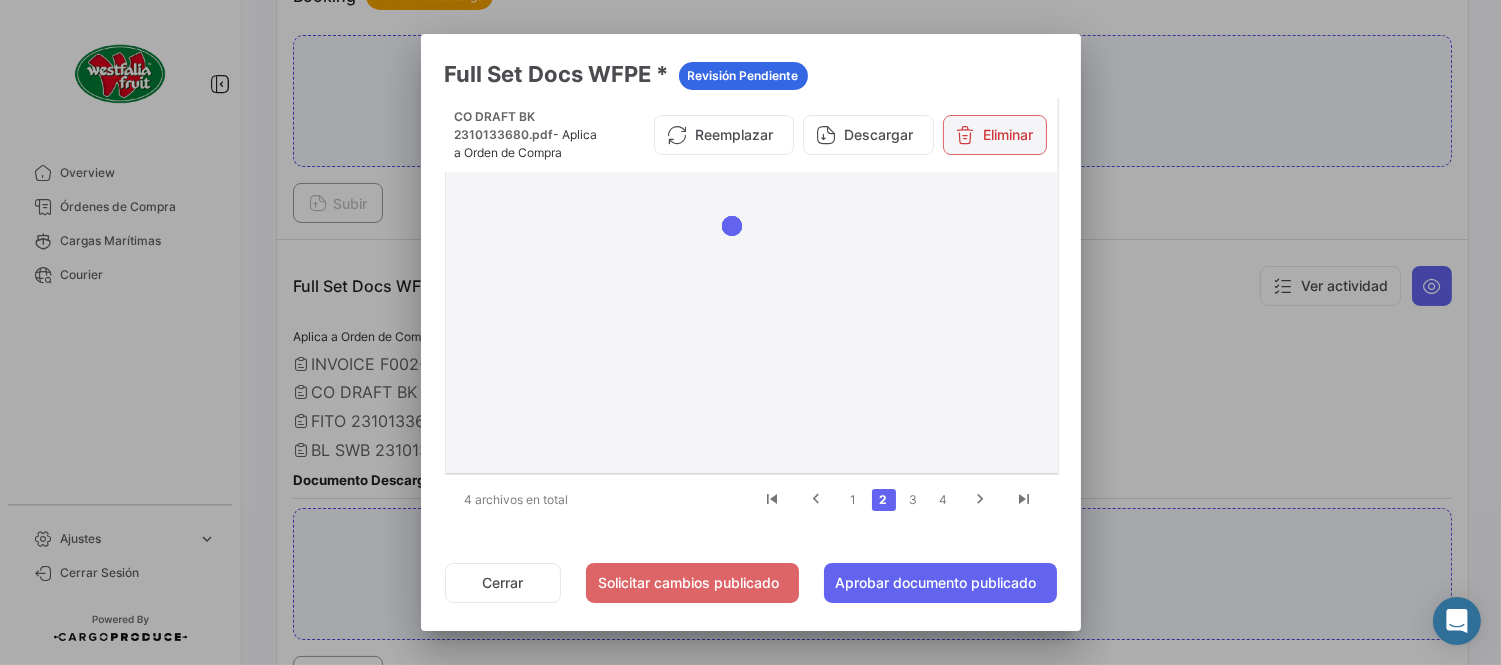 click on "Eliminar" at bounding box center [995, 135] 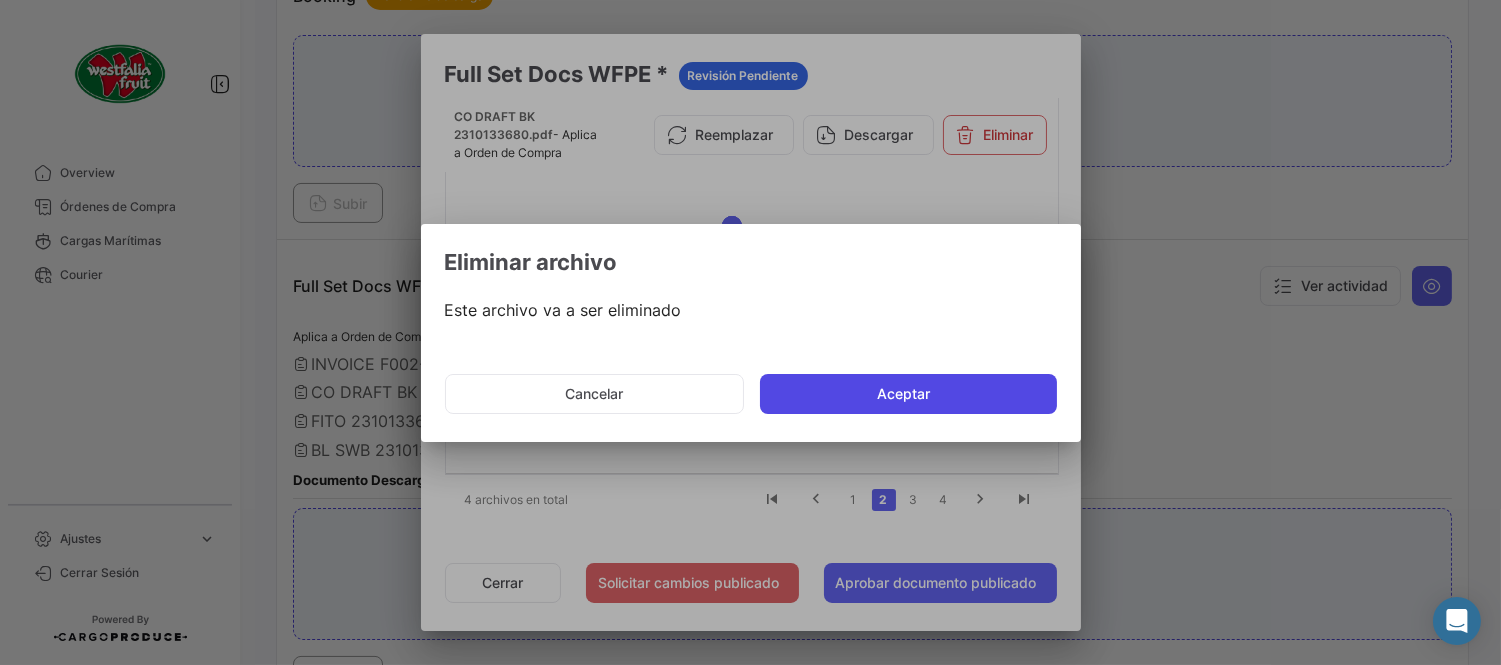 click on "Aceptar" 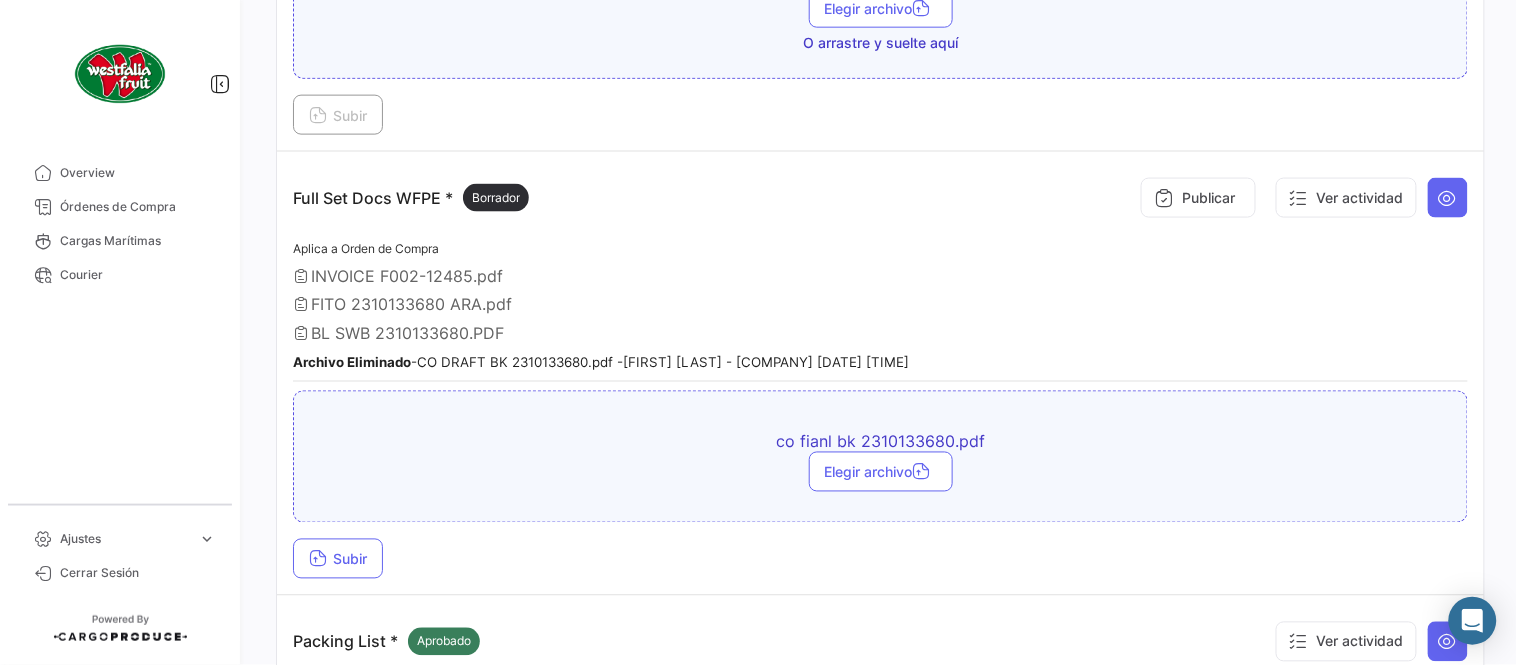 scroll, scrollTop: 666, scrollLeft: 0, axis: vertical 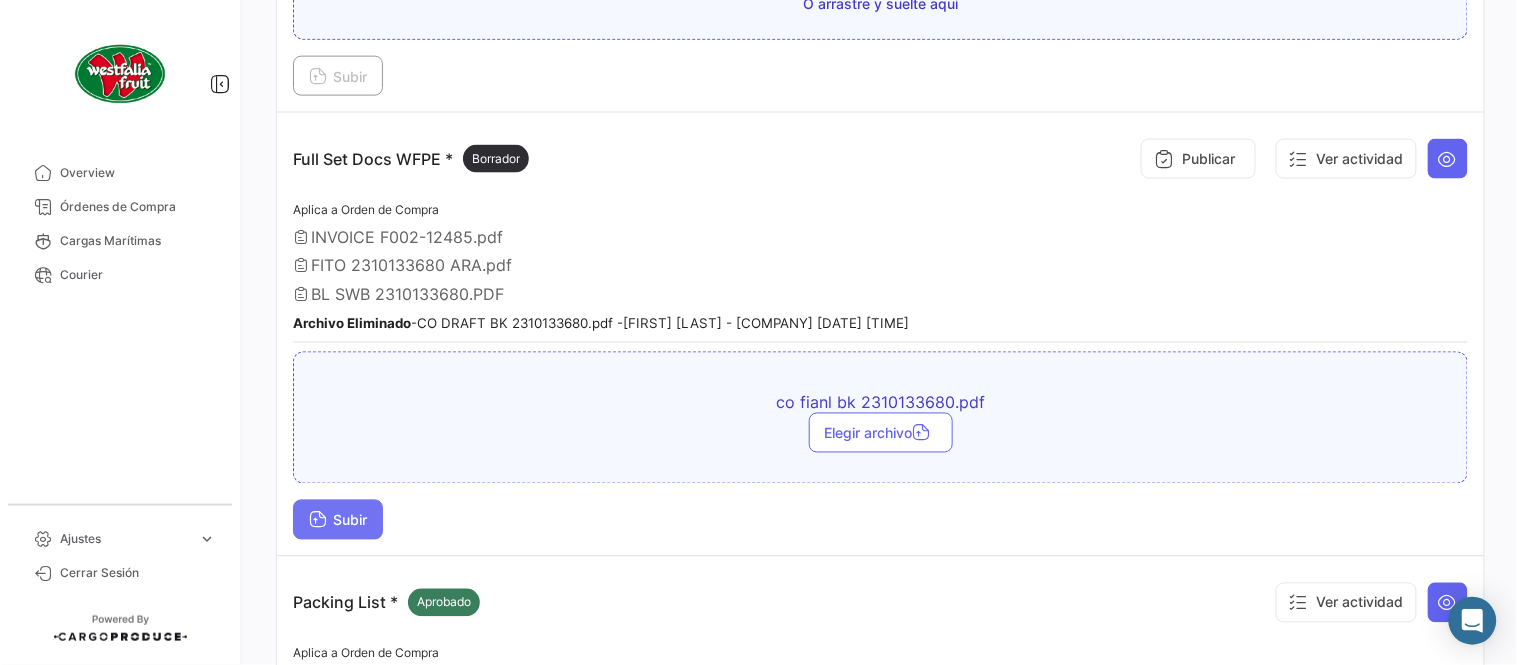 click on "Subir" at bounding box center (338, 520) 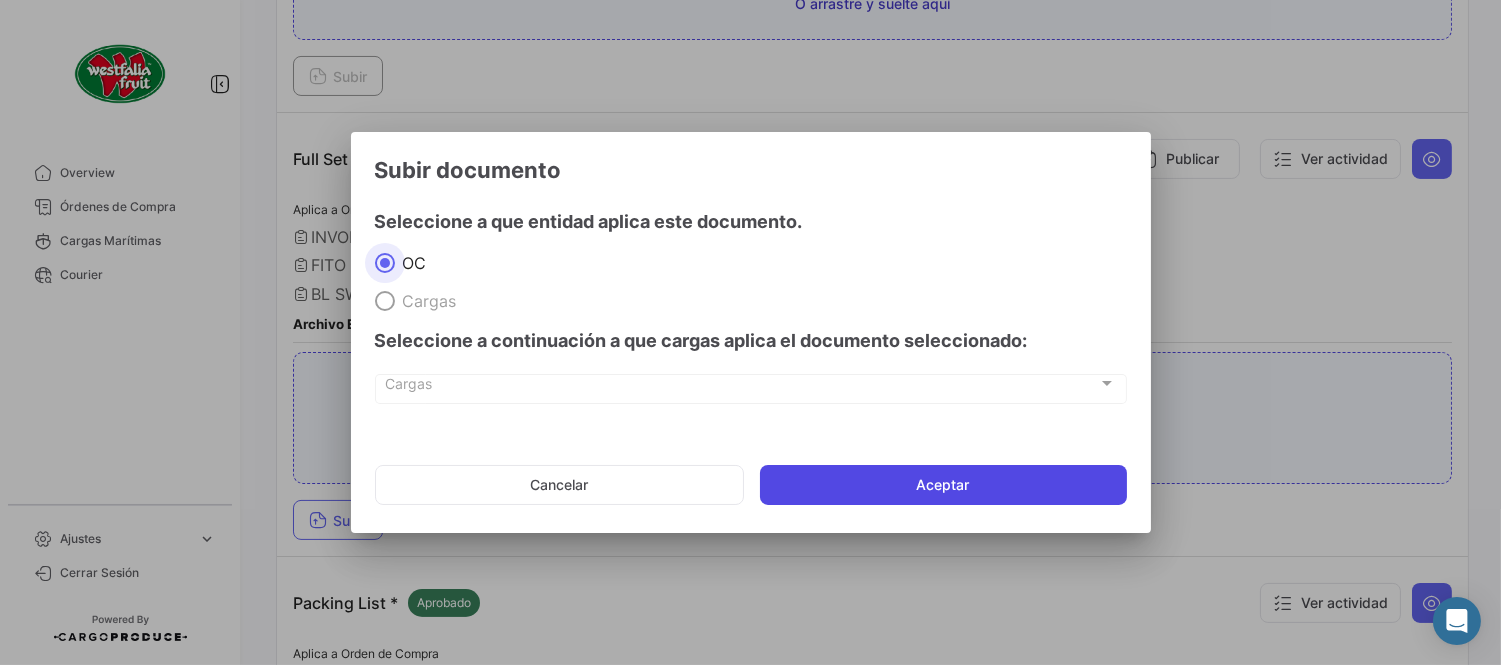 click on "Aceptar" 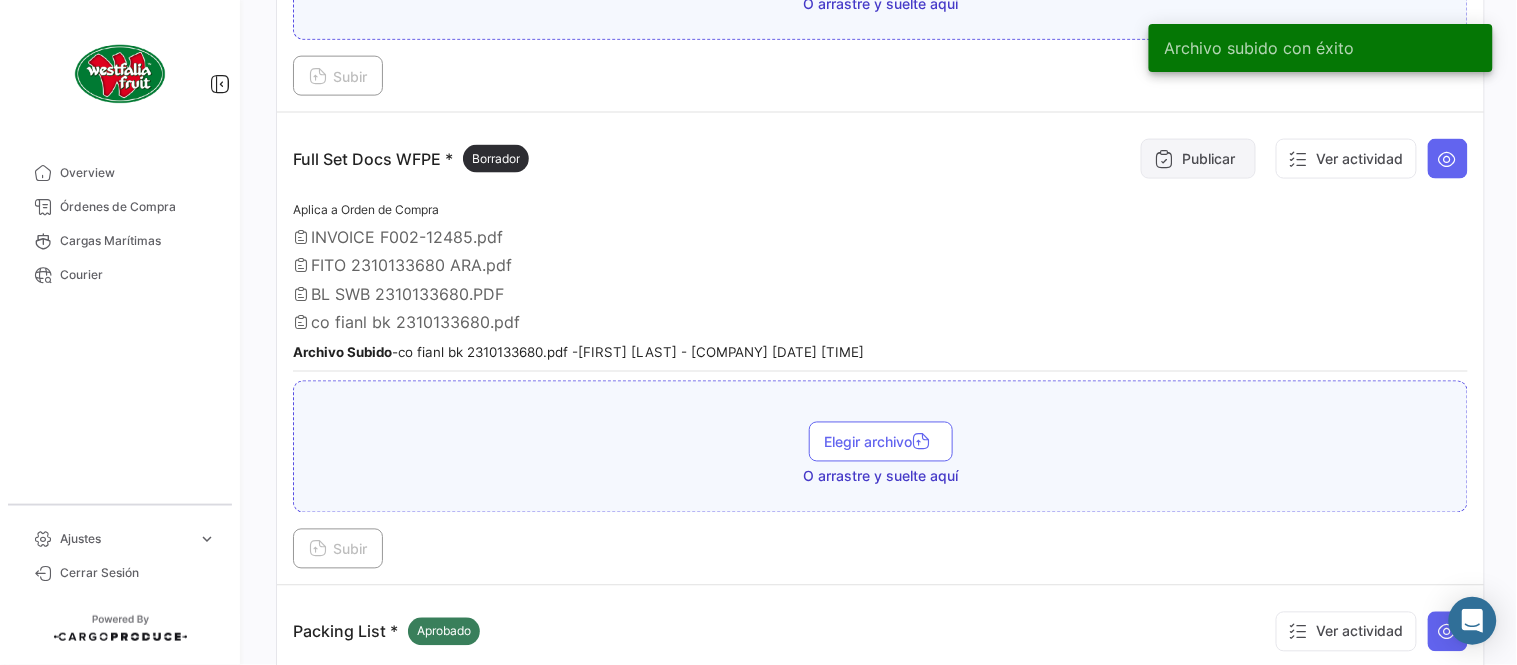 click on "Publicar" at bounding box center [1198, 159] 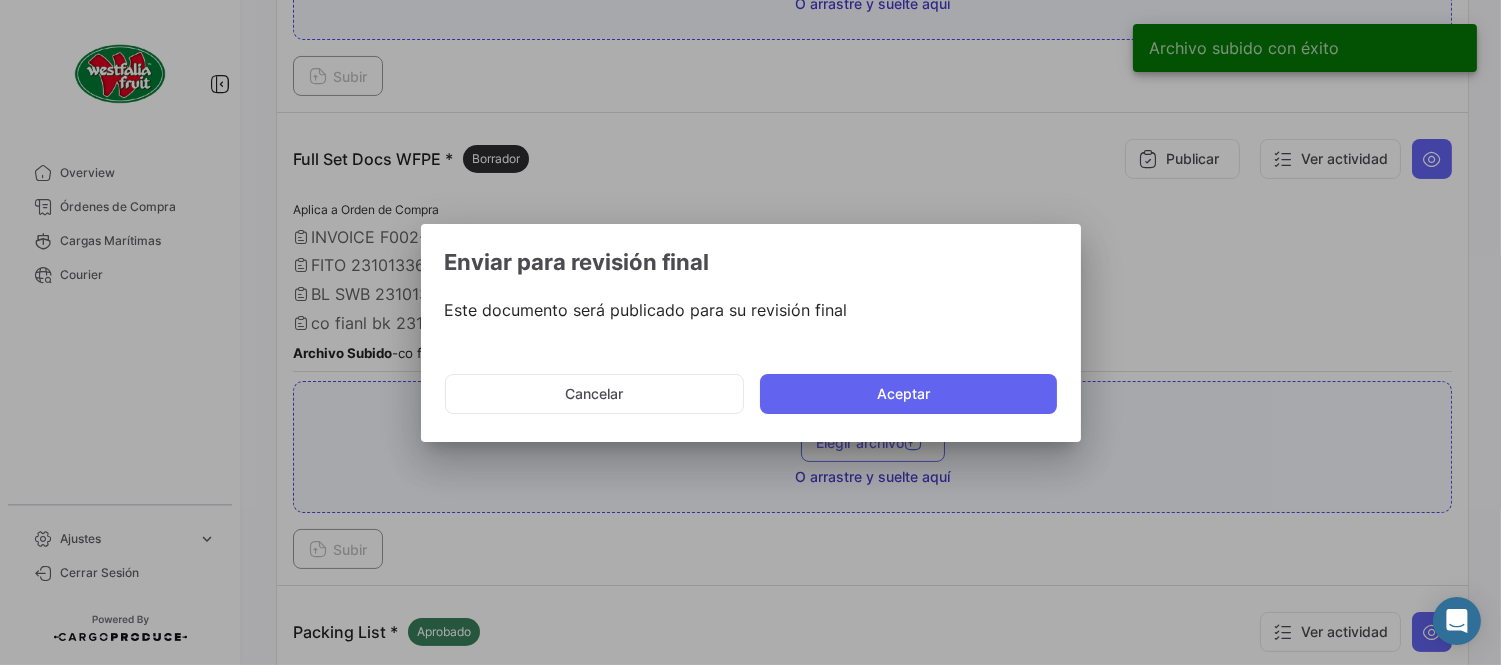 click on "Aceptar" 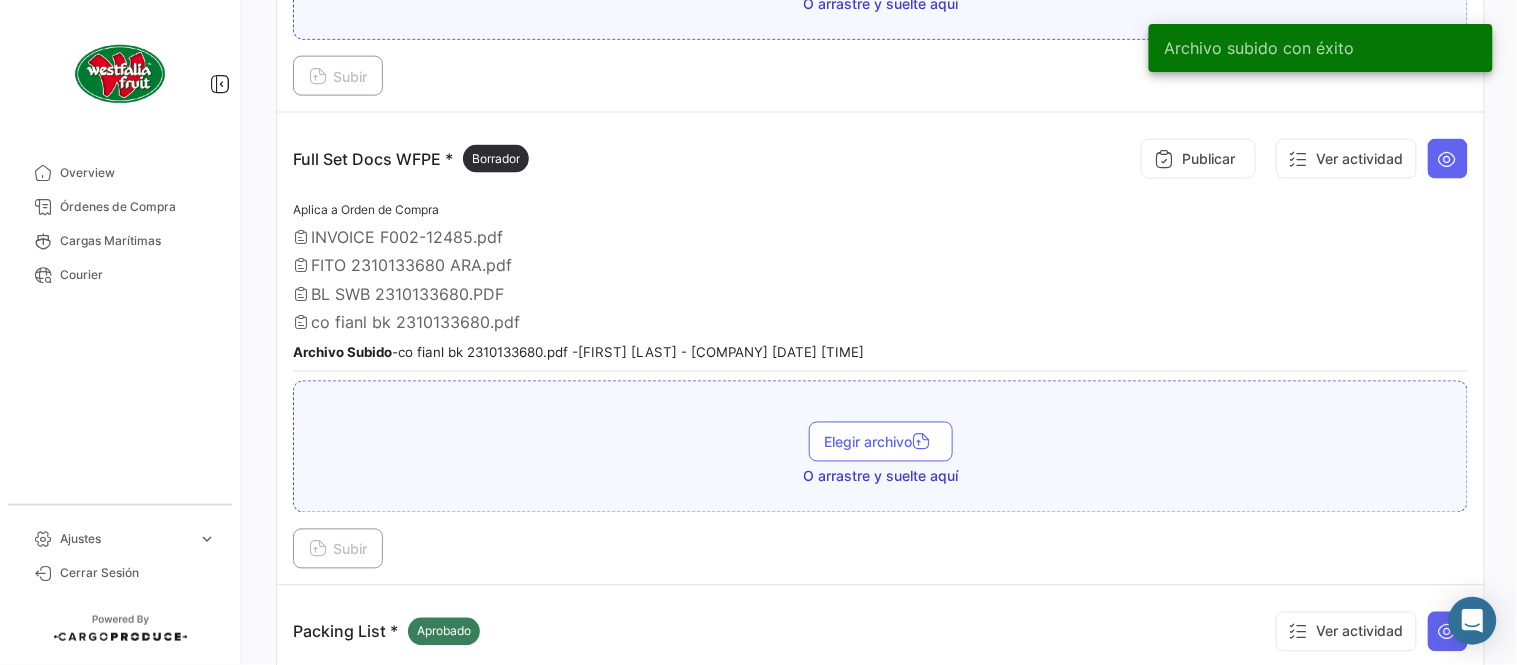 type 